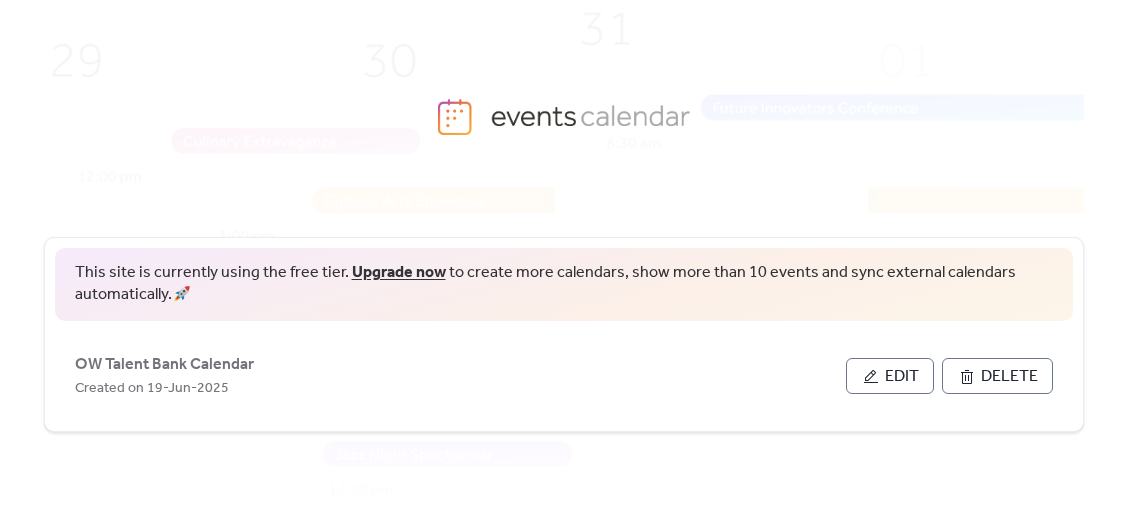 scroll, scrollTop: 0, scrollLeft: 0, axis: both 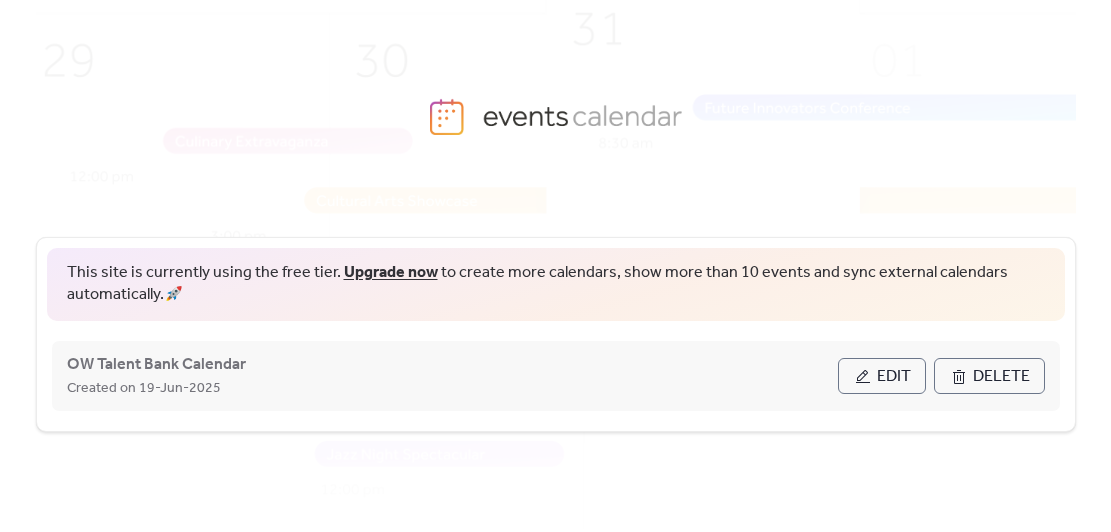 click on "Edit" at bounding box center [894, 377] 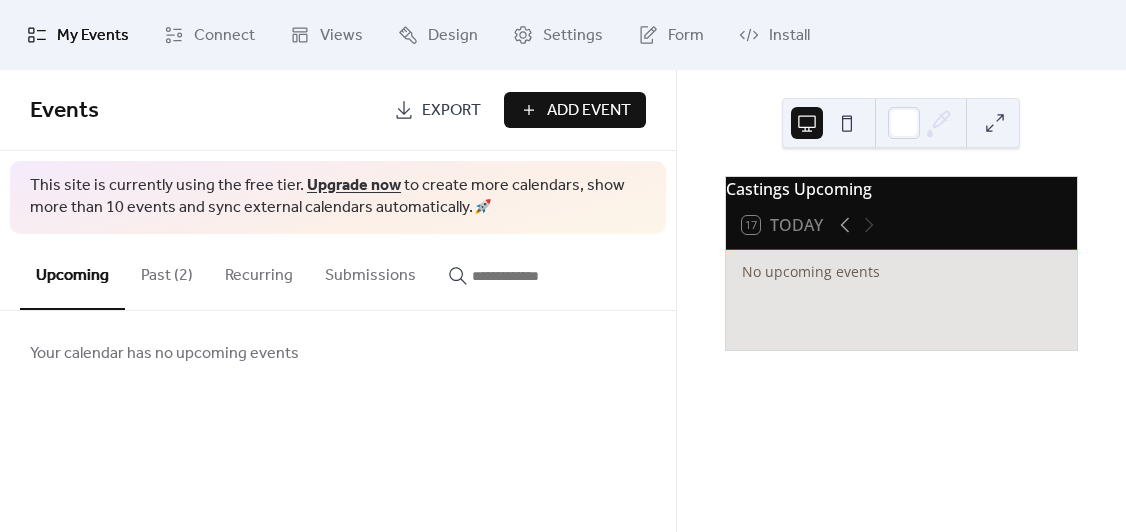 click on "Past (2)" at bounding box center [167, 271] 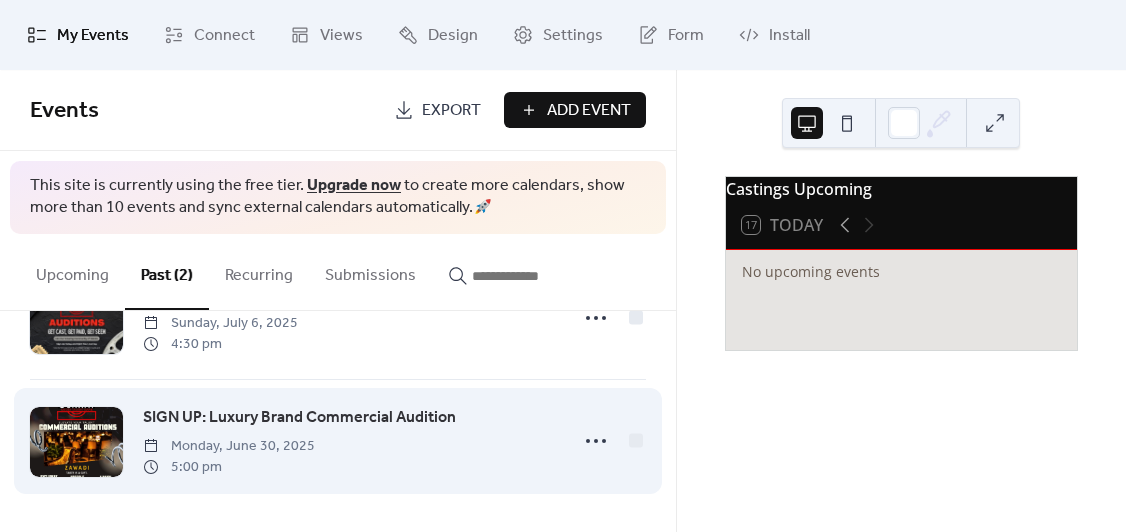 scroll, scrollTop: 0, scrollLeft: 0, axis: both 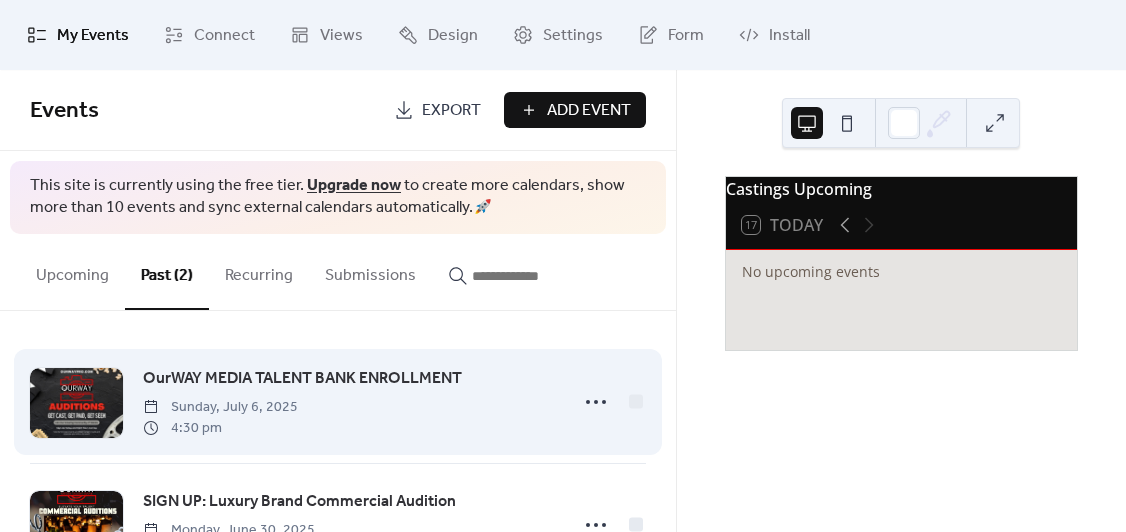 click on "OurWAY MEDIA TALENT BANK ENROLLMENT Sunday, July 6, 2025 4:30 pm" at bounding box center (349, 402) 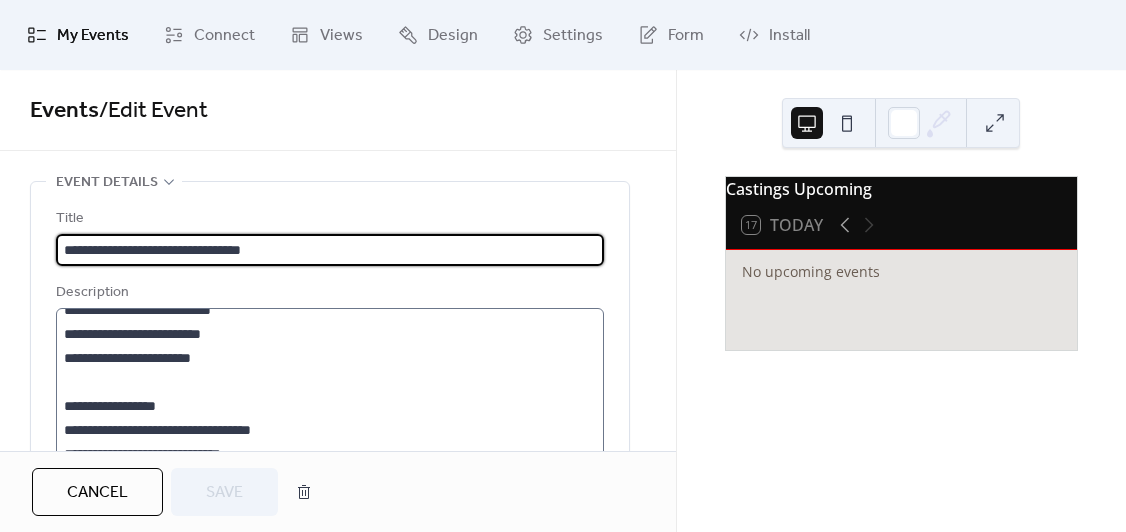 scroll, scrollTop: 96, scrollLeft: 0, axis: vertical 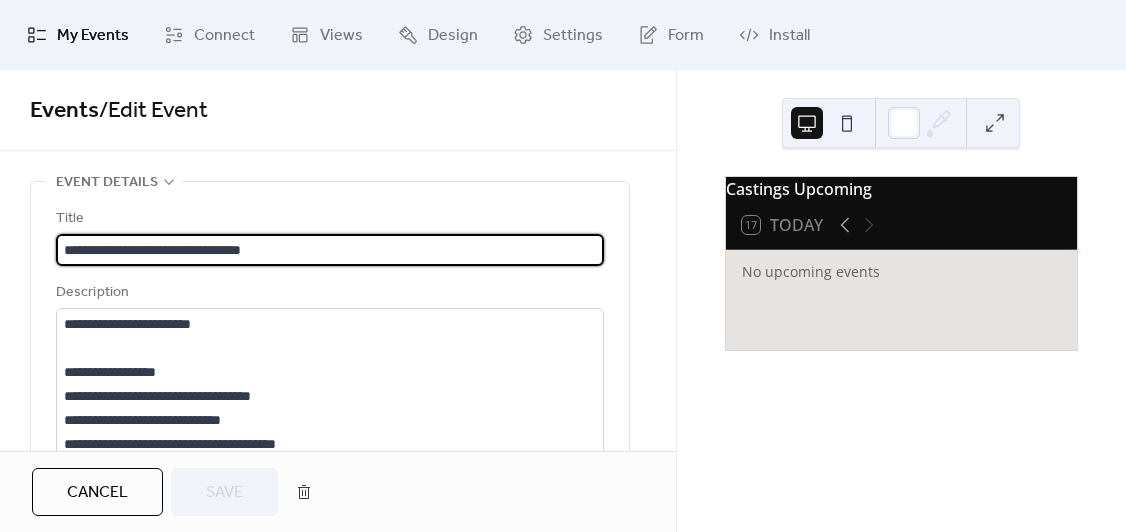 drag, startPoint x: 354, startPoint y: 253, endPoint x: 258, endPoint y: 253, distance: 96 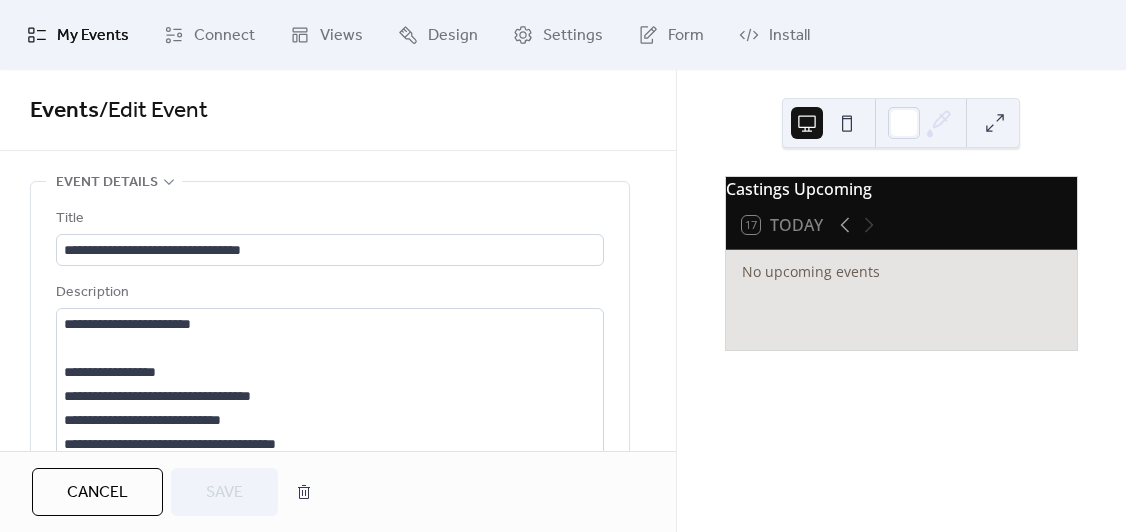 click on "Cancel" at bounding box center (97, 492) 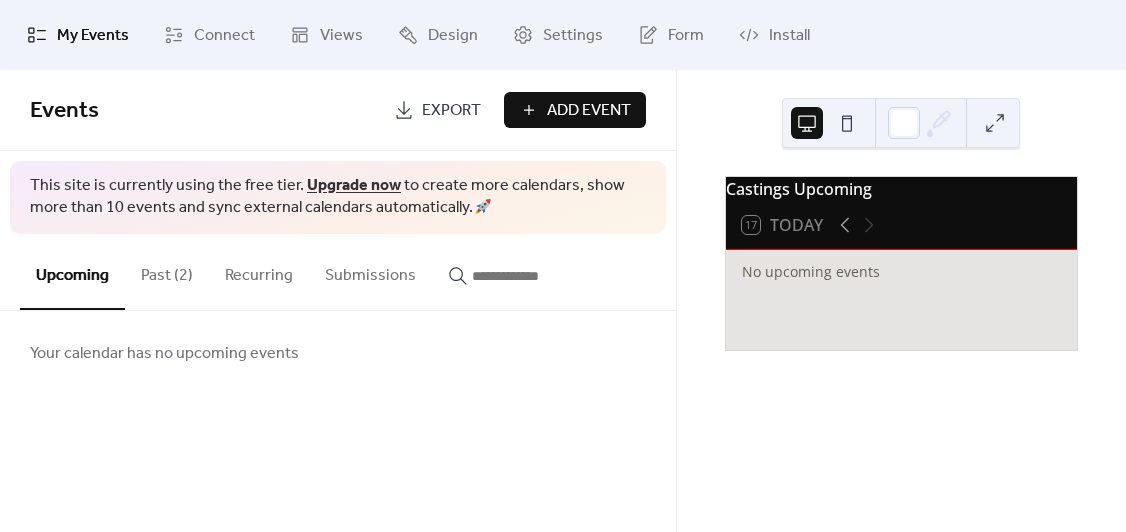click on "Past (2)" at bounding box center (167, 271) 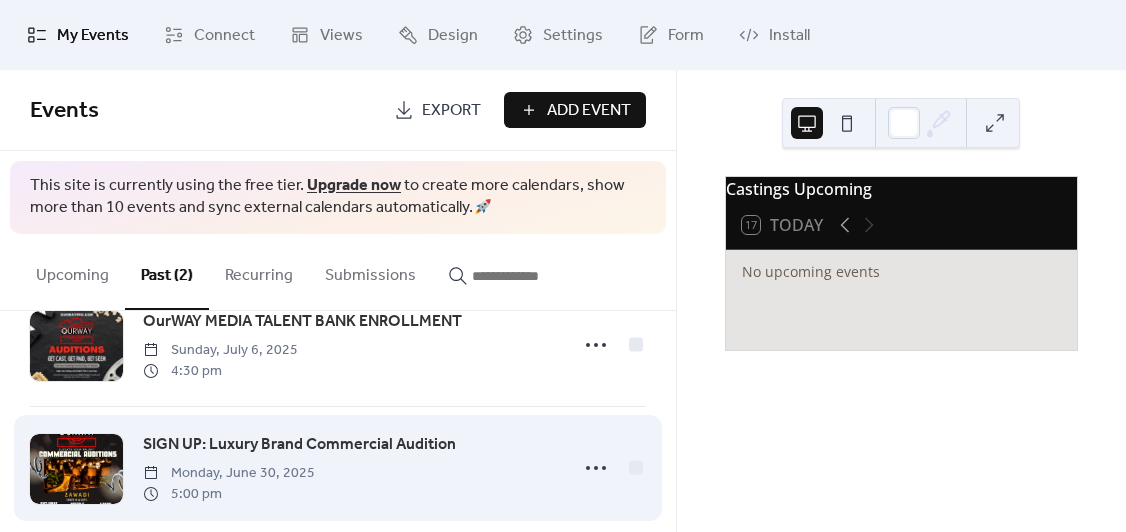 scroll, scrollTop: 86, scrollLeft: 0, axis: vertical 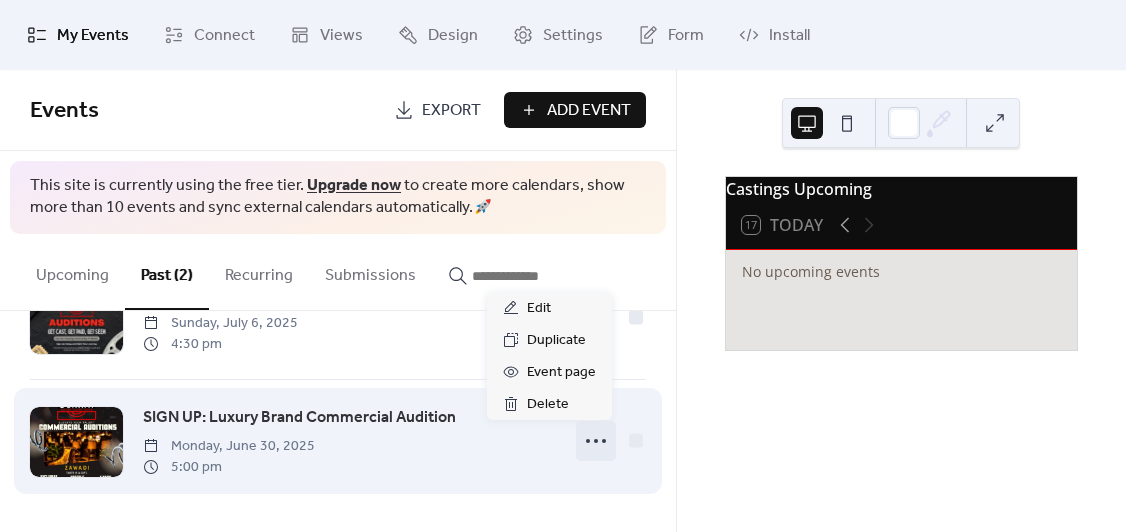 click 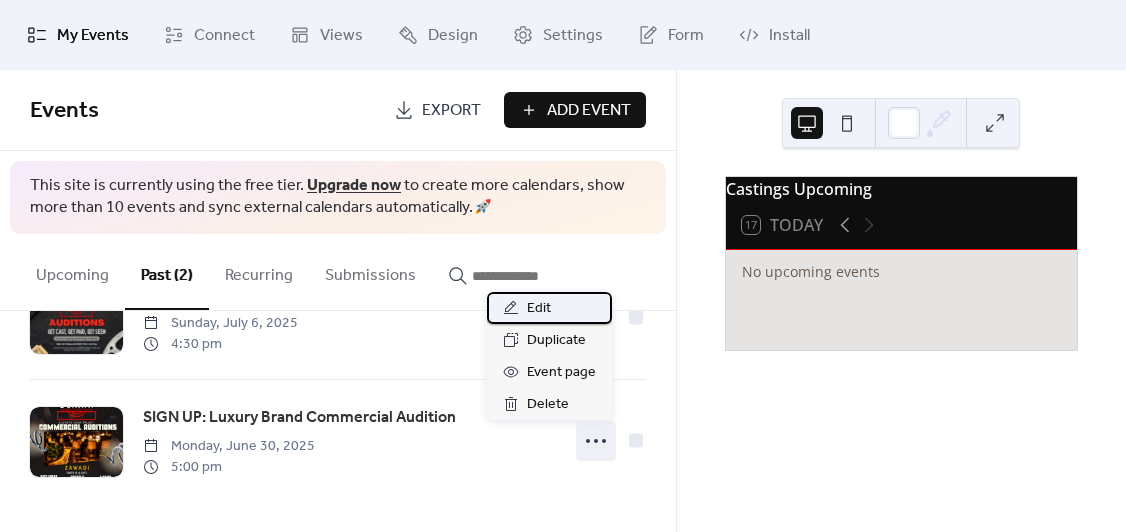click on "Edit" at bounding box center (539, 309) 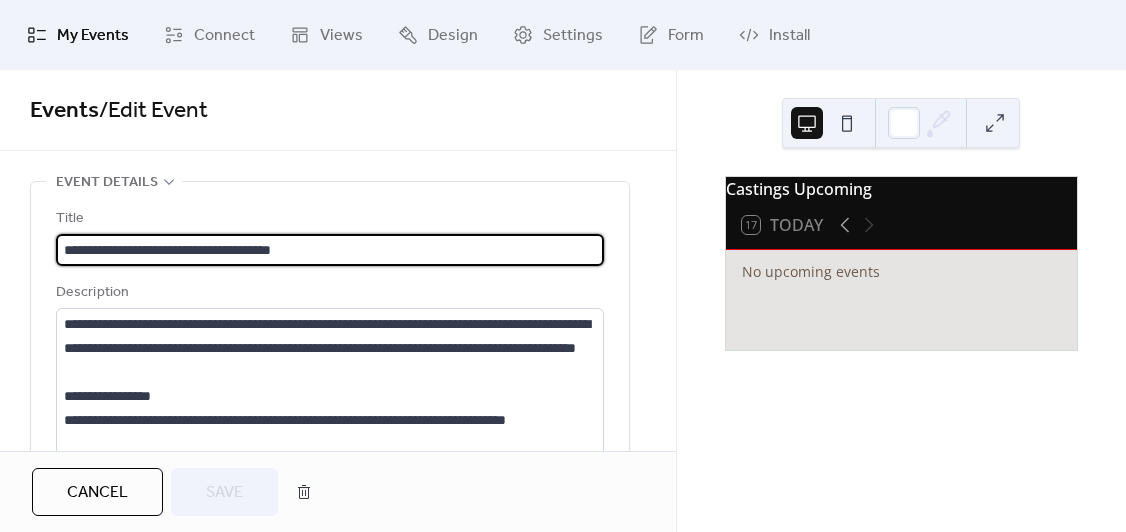 drag, startPoint x: 201, startPoint y: 247, endPoint x: 122, endPoint y: 245, distance: 79.025314 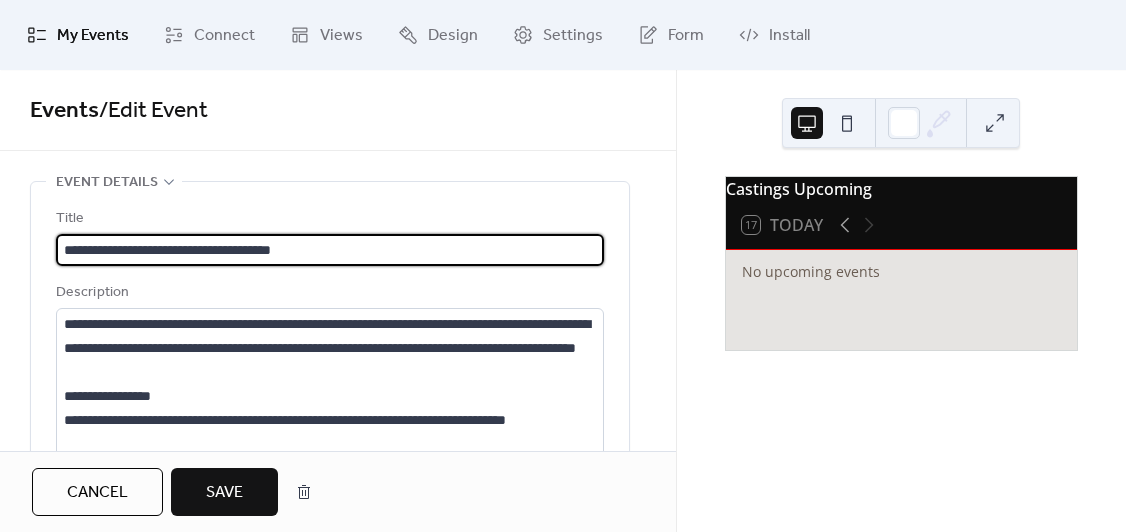 drag, startPoint x: 121, startPoint y: 246, endPoint x: -26, endPoint y: 241, distance: 147.085 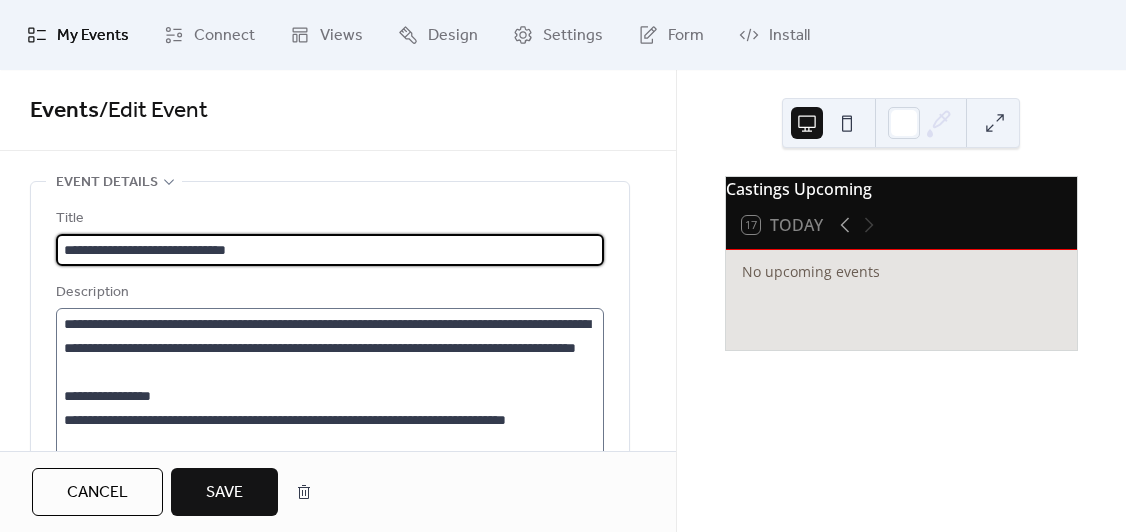 type on "**********" 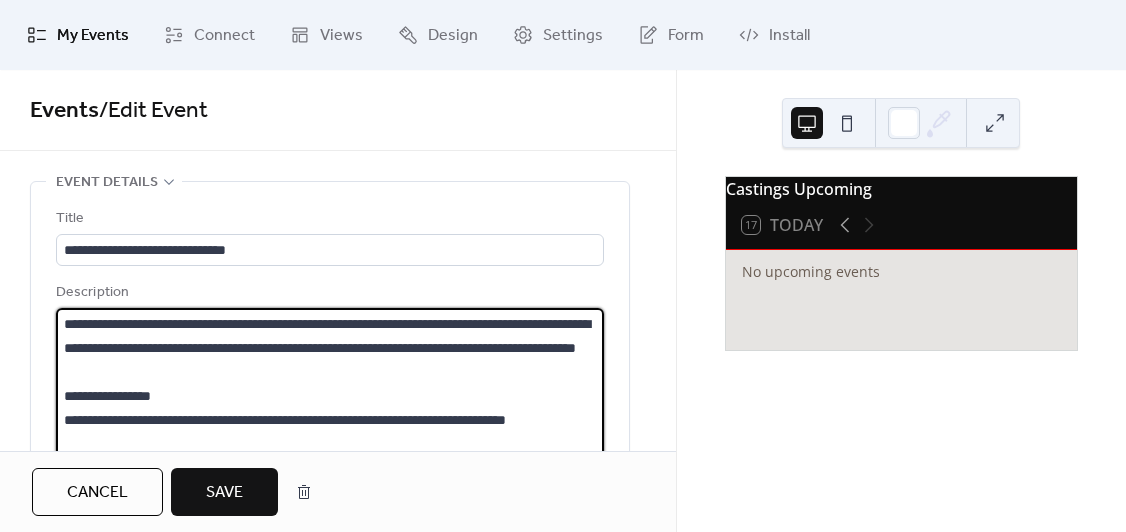 click on "**********" at bounding box center [330, 384] 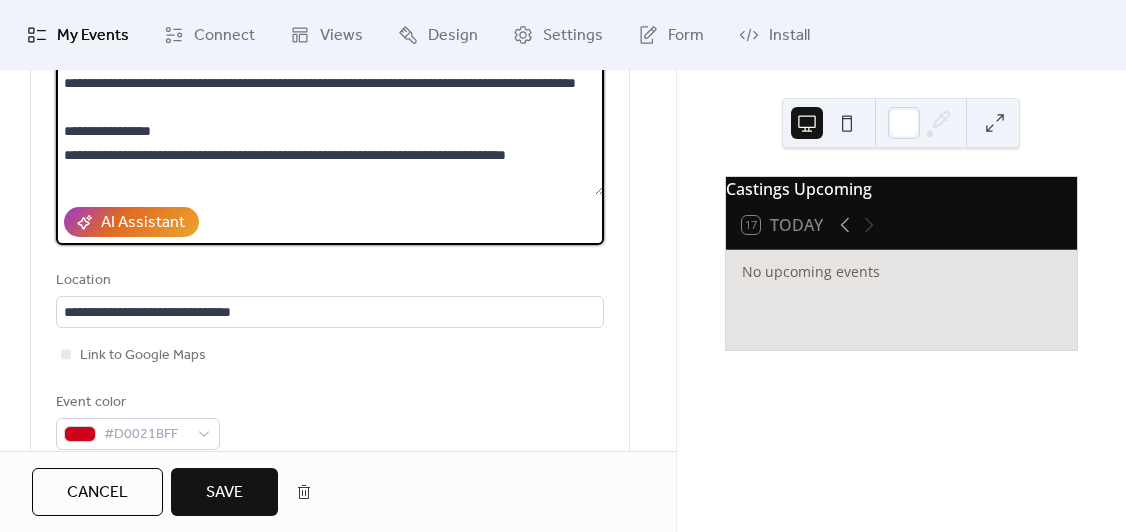 scroll, scrollTop: 300, scrollLeft: 0, axis: vertical 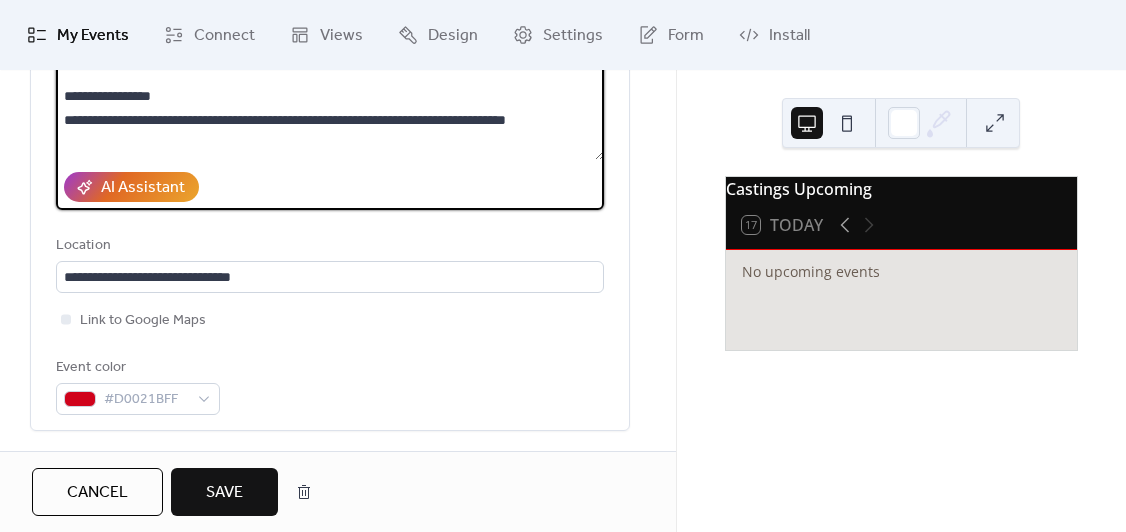 click on "**********" at bounding box center [330, 84] 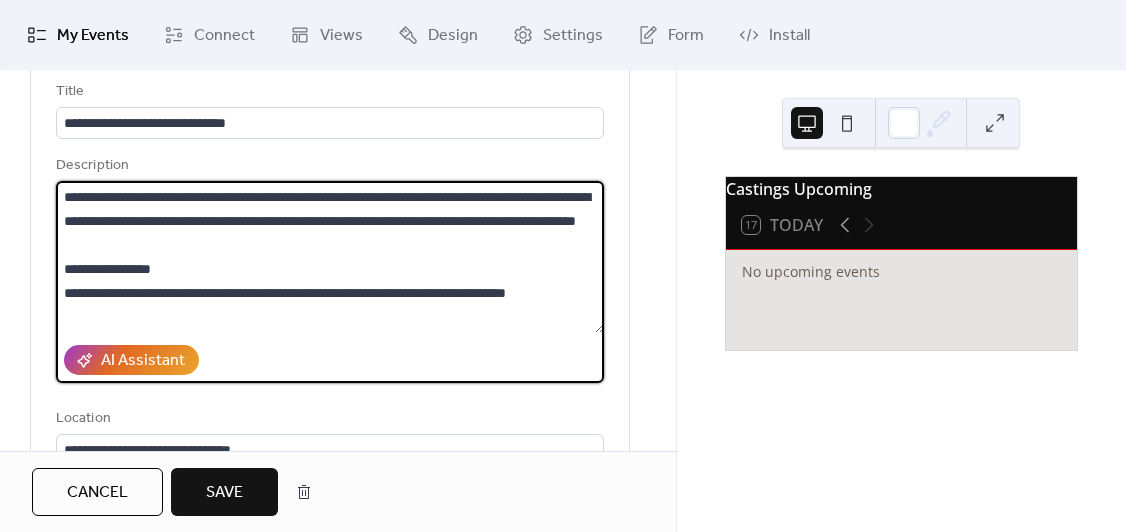 scroll, scrollTop: 100, scrollLeft: 0, axis: vertical 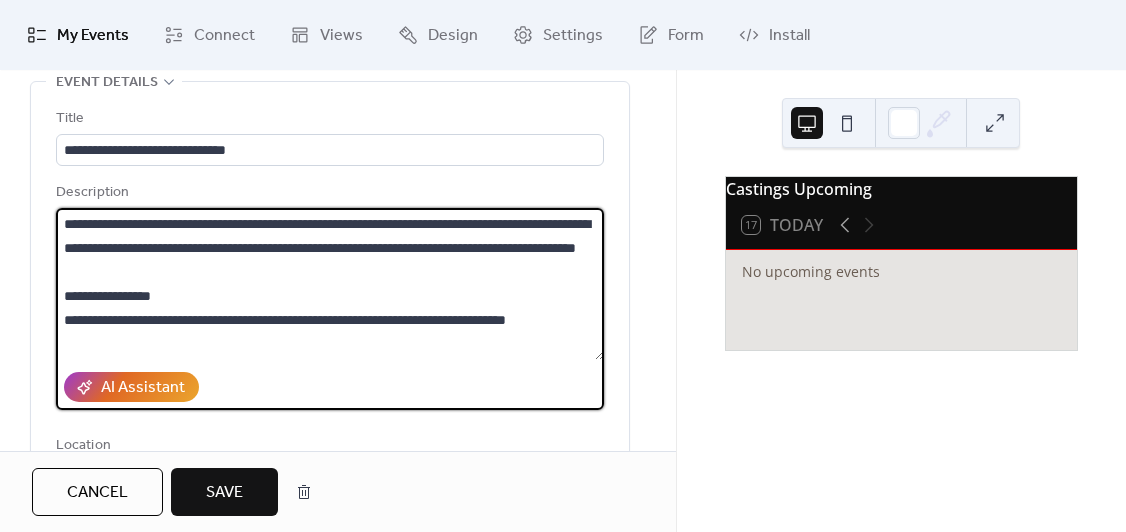 drag, startPoint x: 315, startPoint y: 338, endPoint x: 199, endPoint y: 340, distance: 116.01724 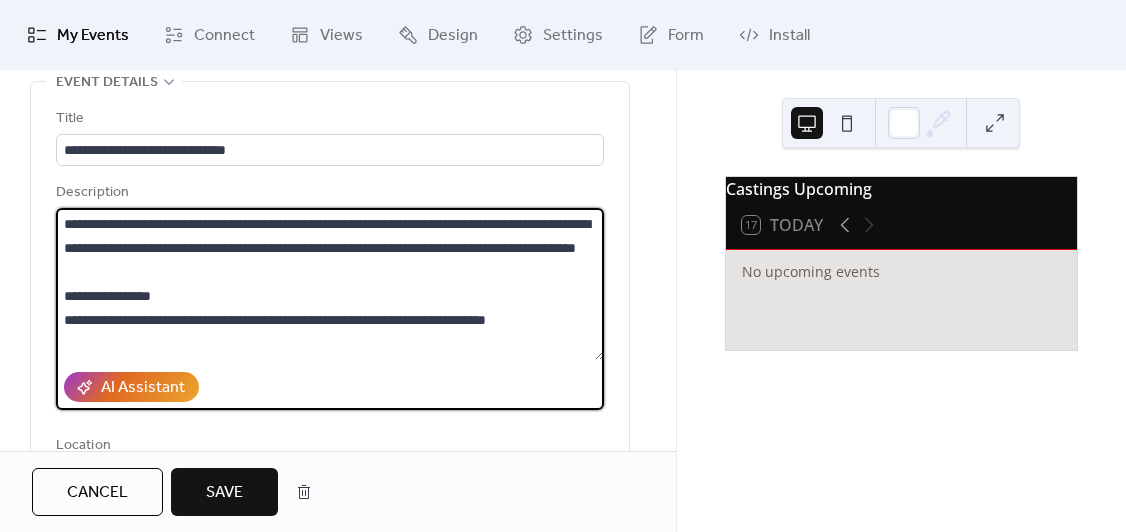 drag, startPoint x: 226, startPoint y: 334, endPoint x: 200, endPoint y: 334, distance: 26 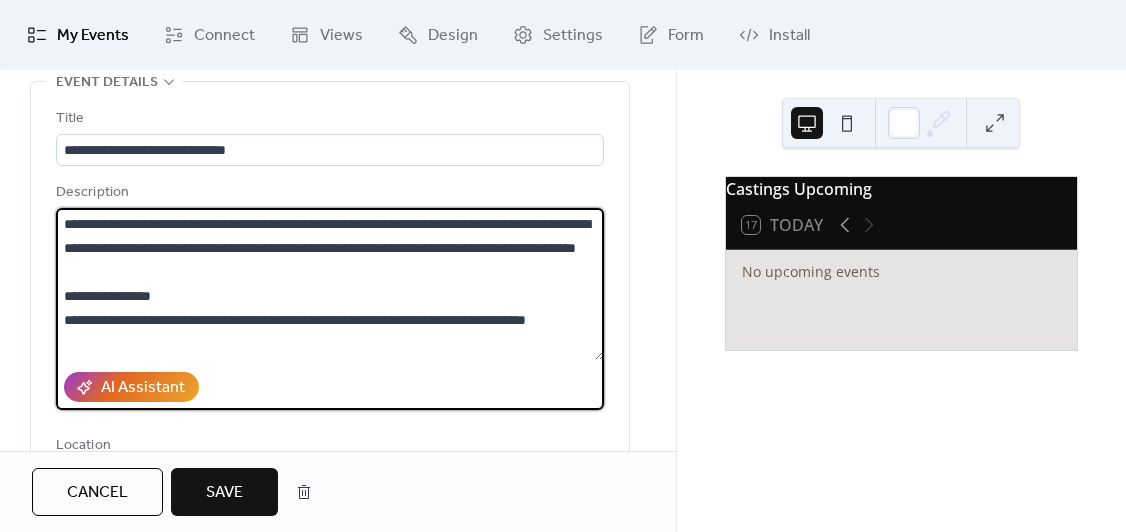click on "**********" at bounding box center [330, 284] 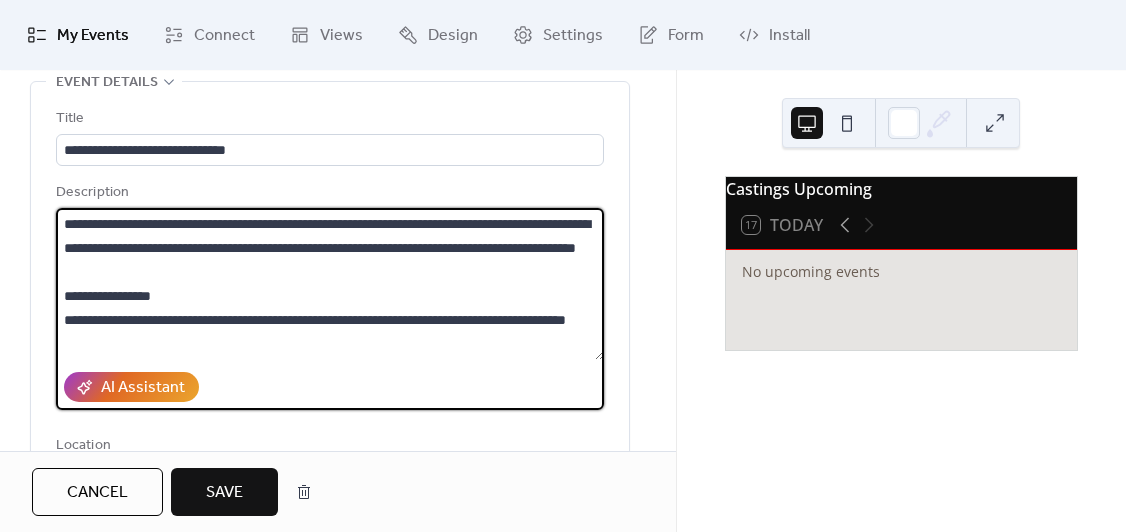 scroll, scrollTop: 24, scrollLeft: 0, axis: vertical 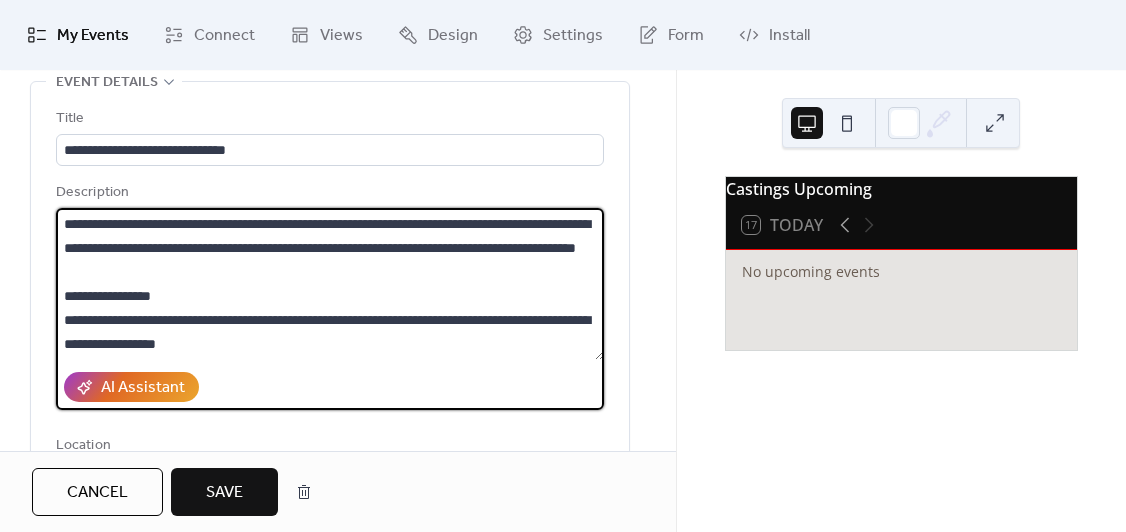 click on "**********" at bounding box center [330, 284] 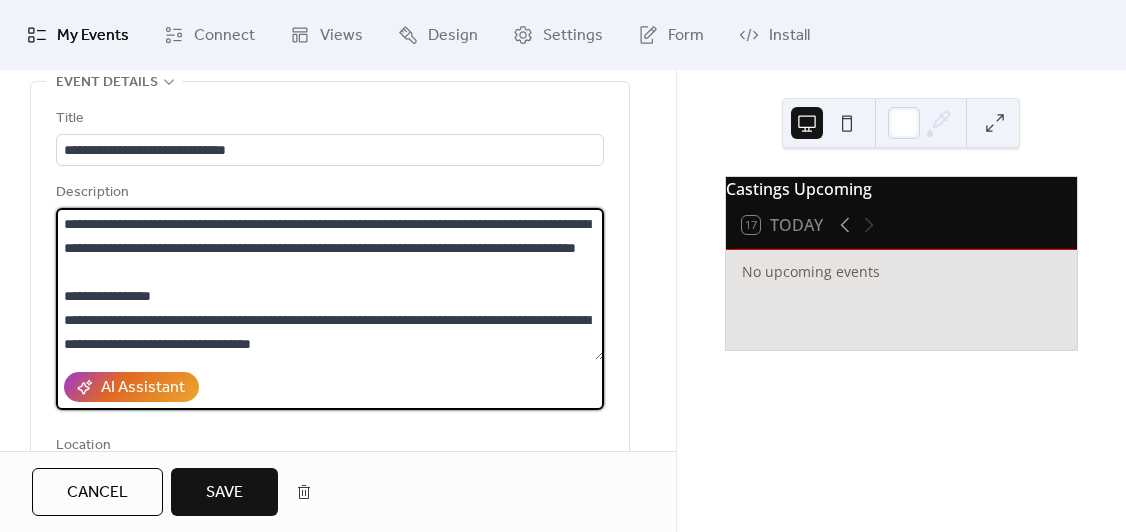 click on "**********" at bounding box center [330, 284] 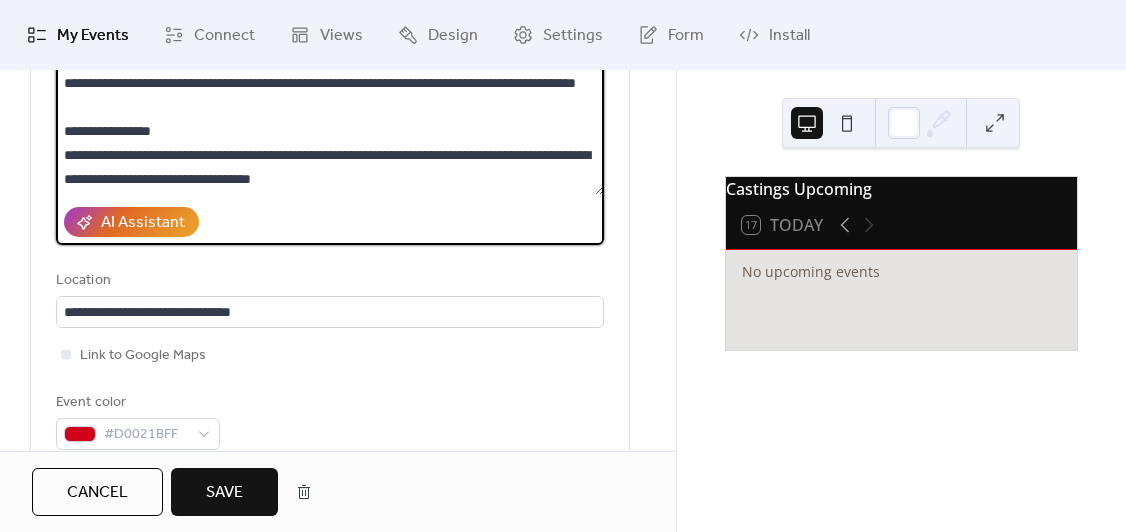 scroll, scrollTop: 300, scrollLeft: 0, axis: vertical 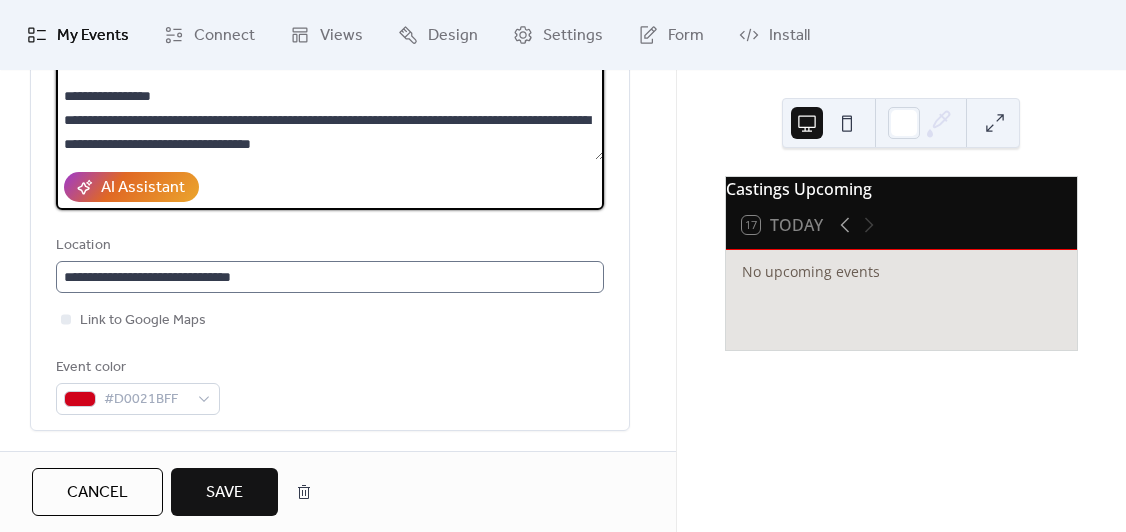 type on "**********" 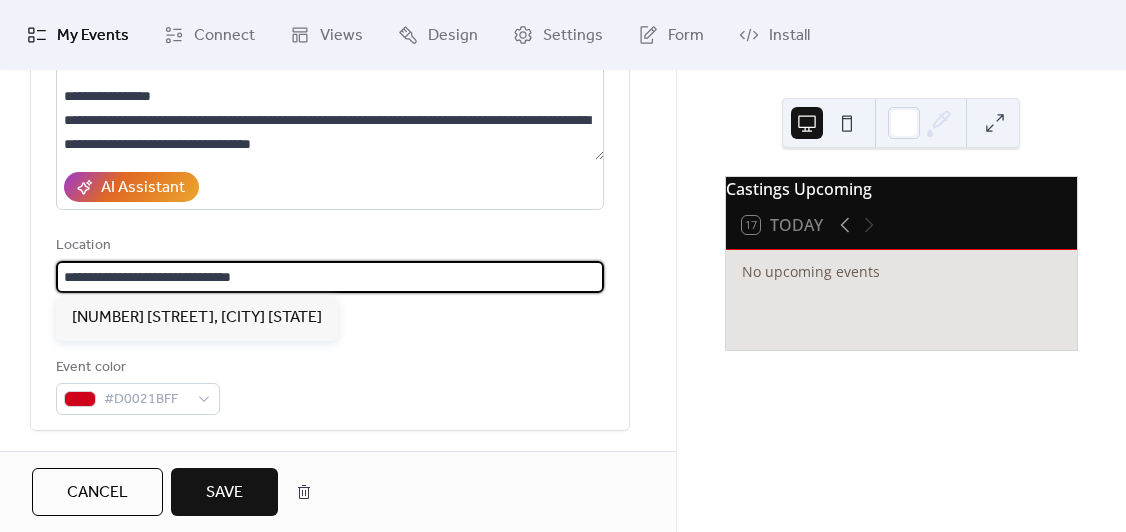 click on "**********" at bounding box center (330, 277) 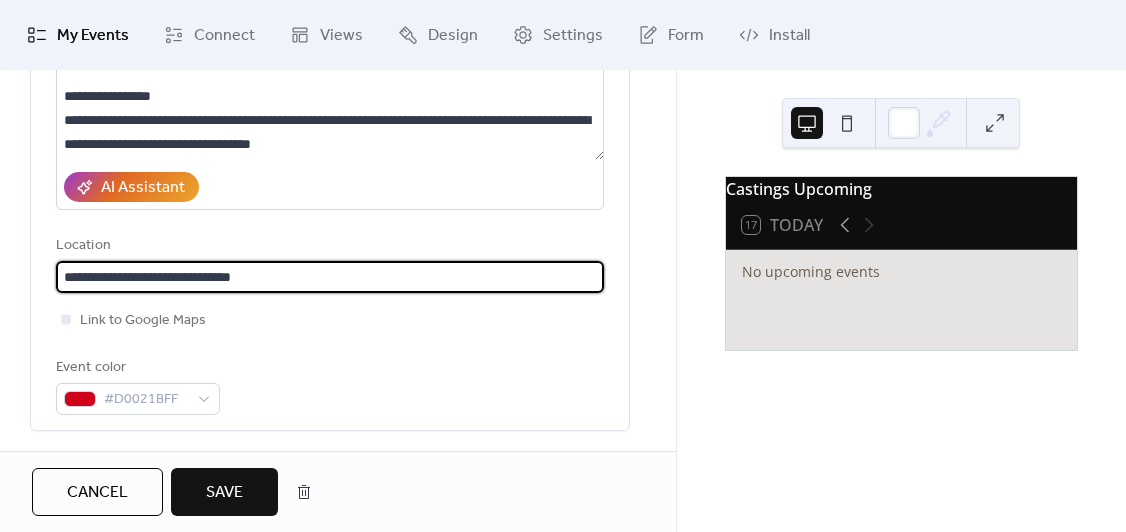 type on "**********" 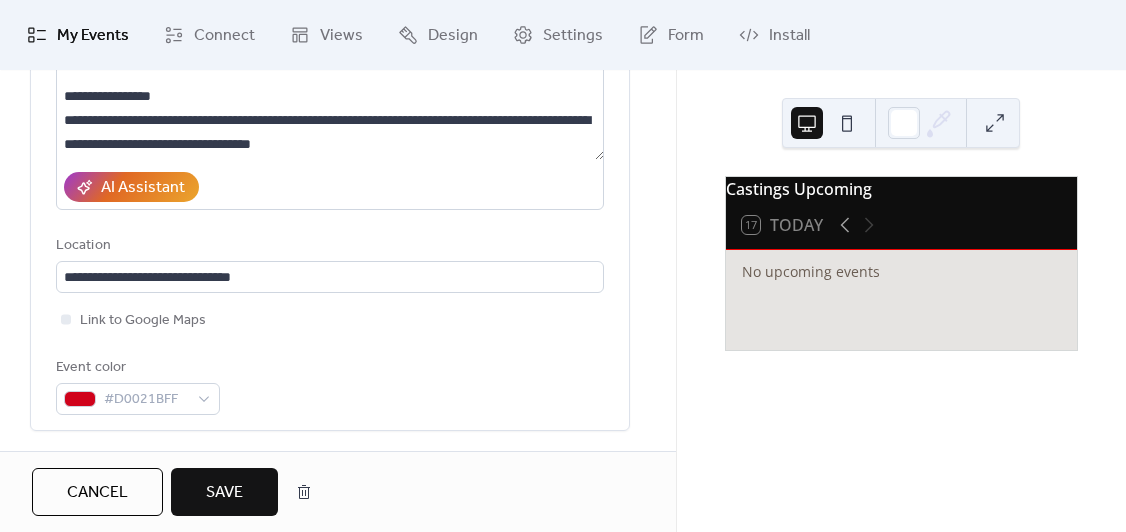 scroll, scrollTop: 500, scrollLeft: 0, axis: vertical 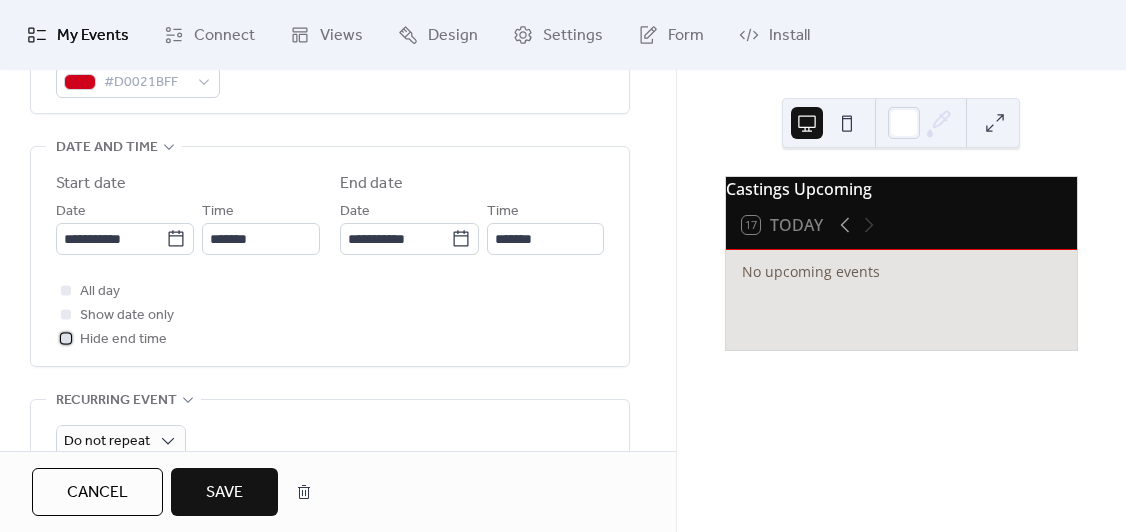 click at bounding box center [66, 338] 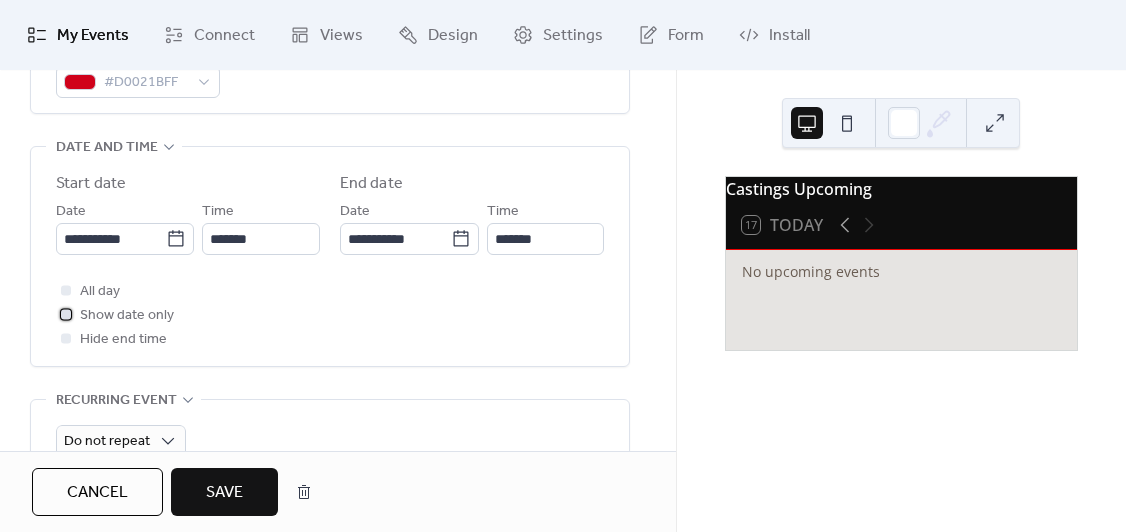 click at bounding box center [66, 314] 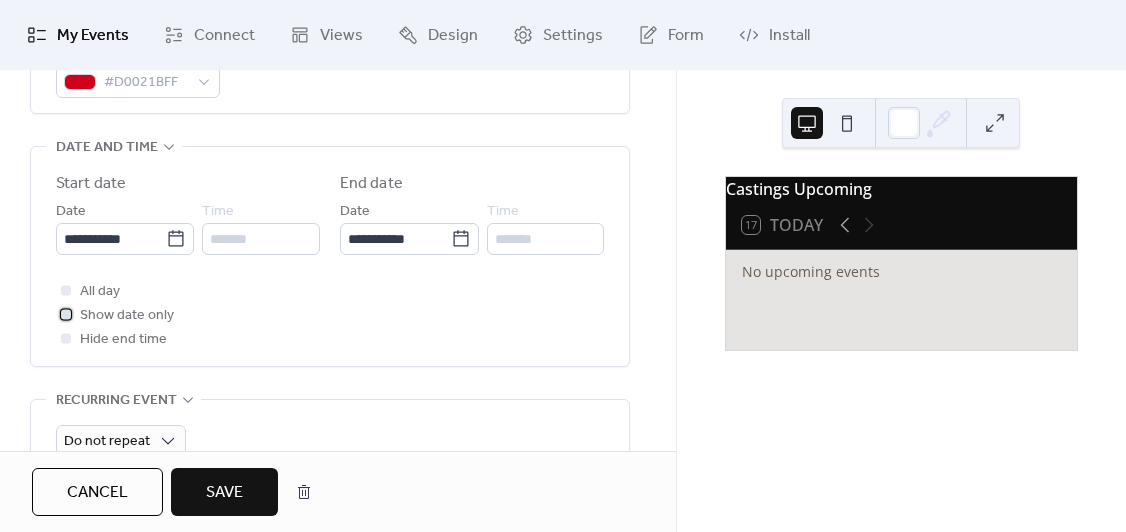 click 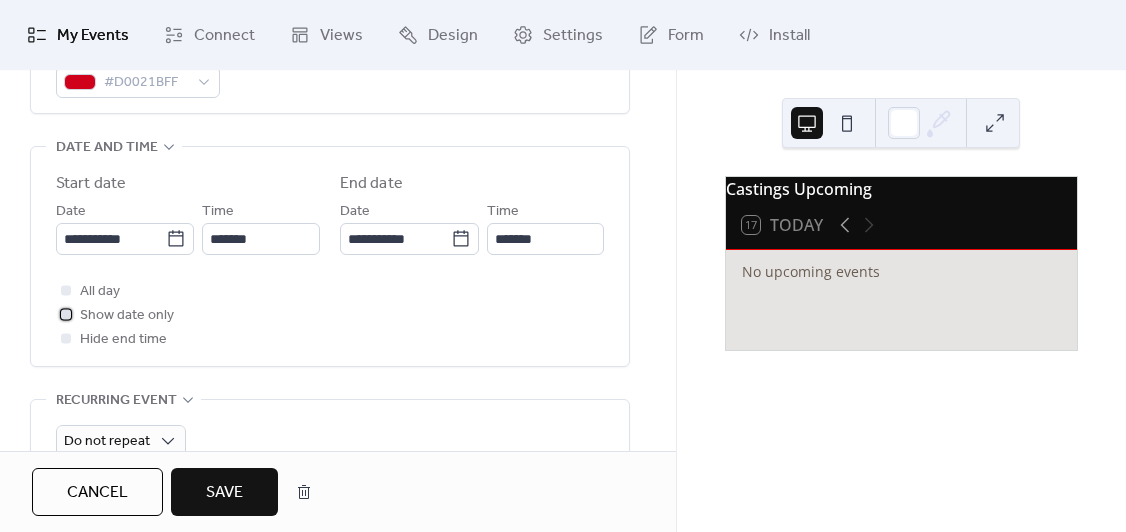 click at bounding box center (66, 314) 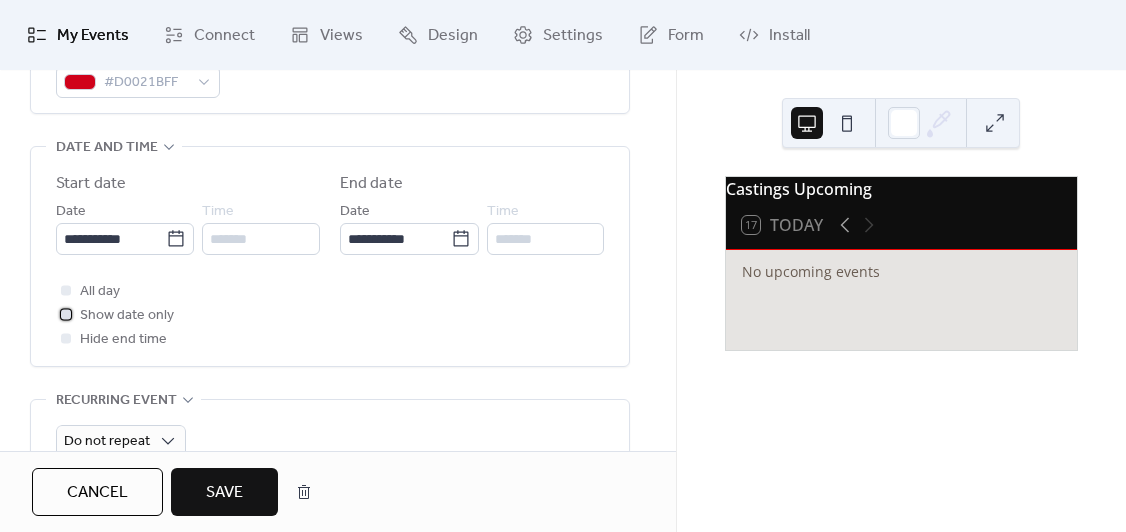 click 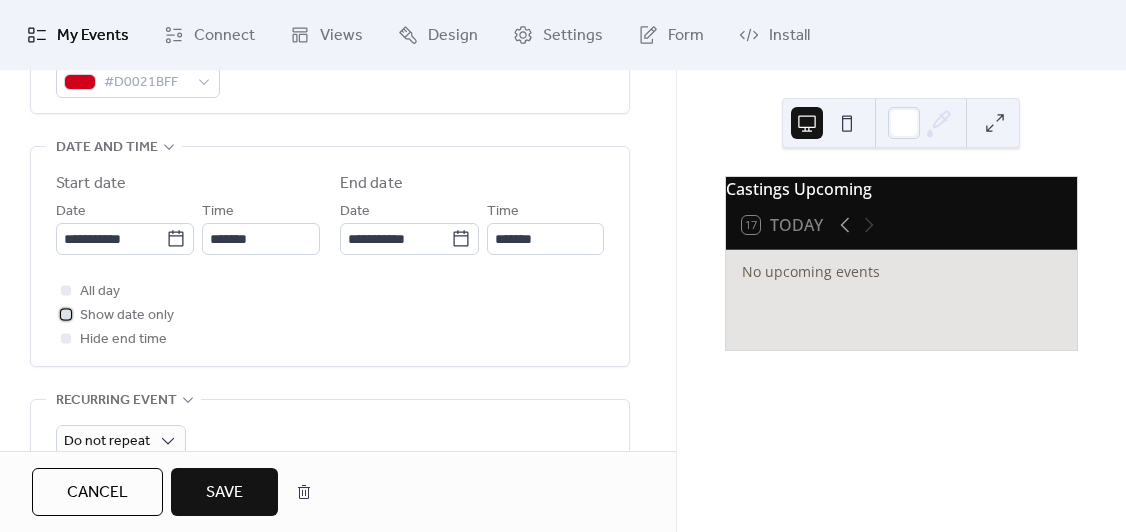 click at bounding box center [66, 314] 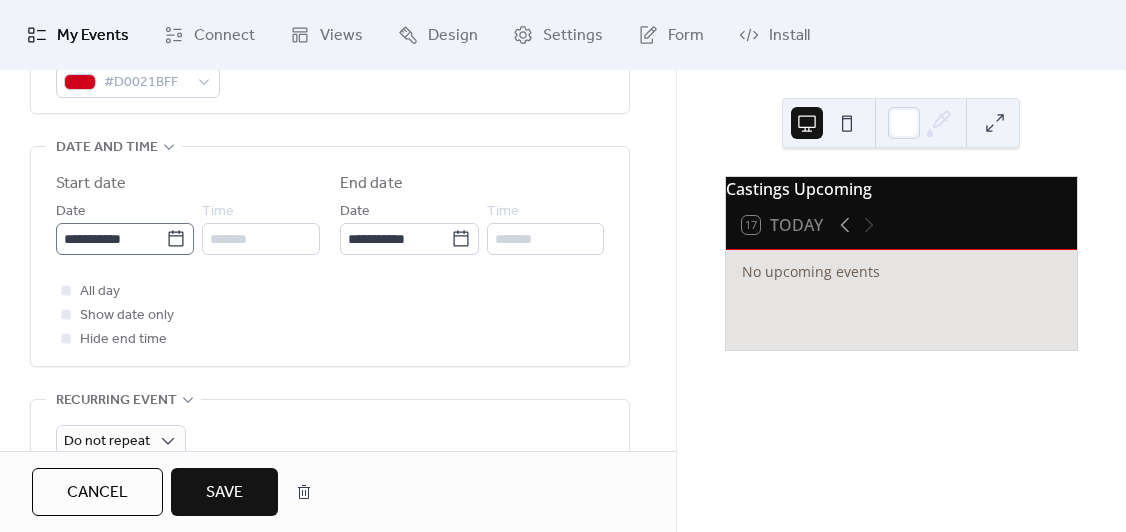 click 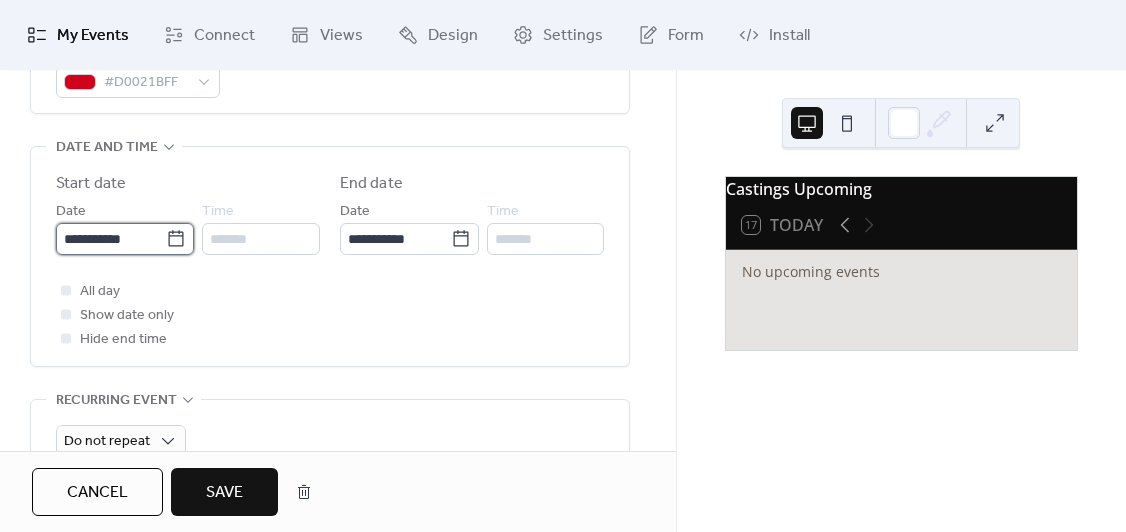 click on "**********" at bounding box center (111, 239) 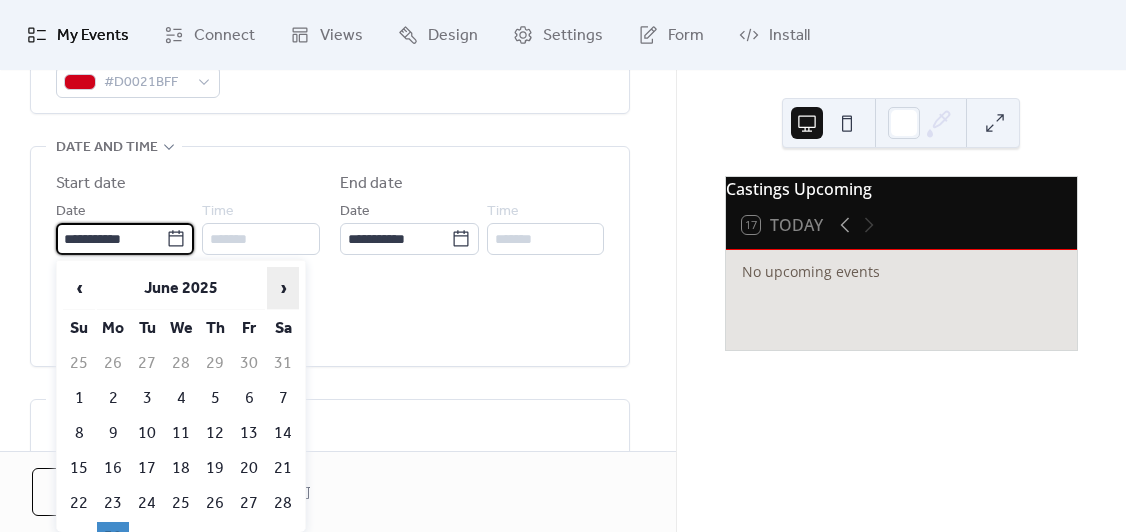 click on "›" at bounding box center (283, 288) 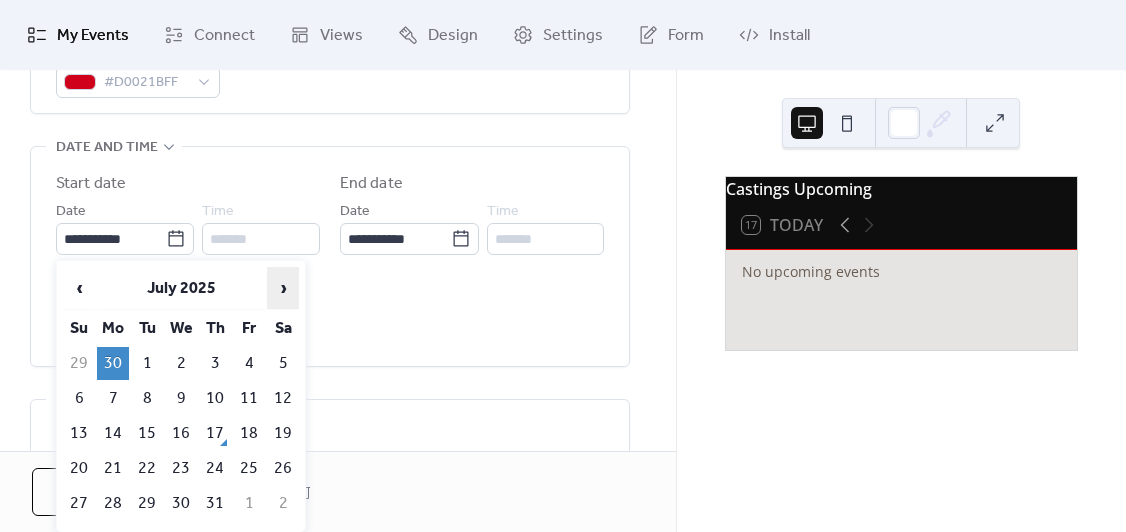 click on "›" at bounding box center (283, 288) 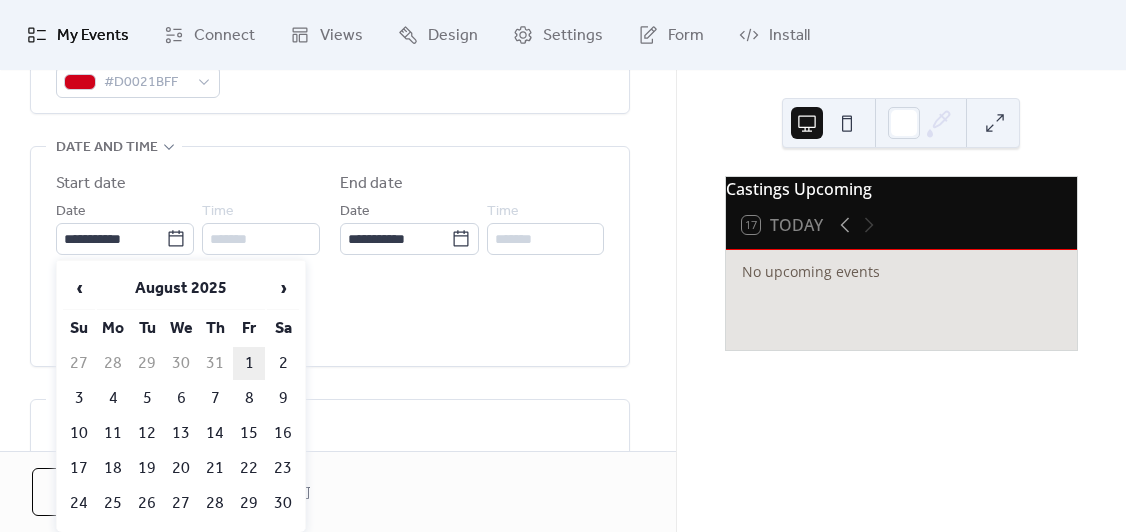 click on "1" at bounding box center (249, 363) 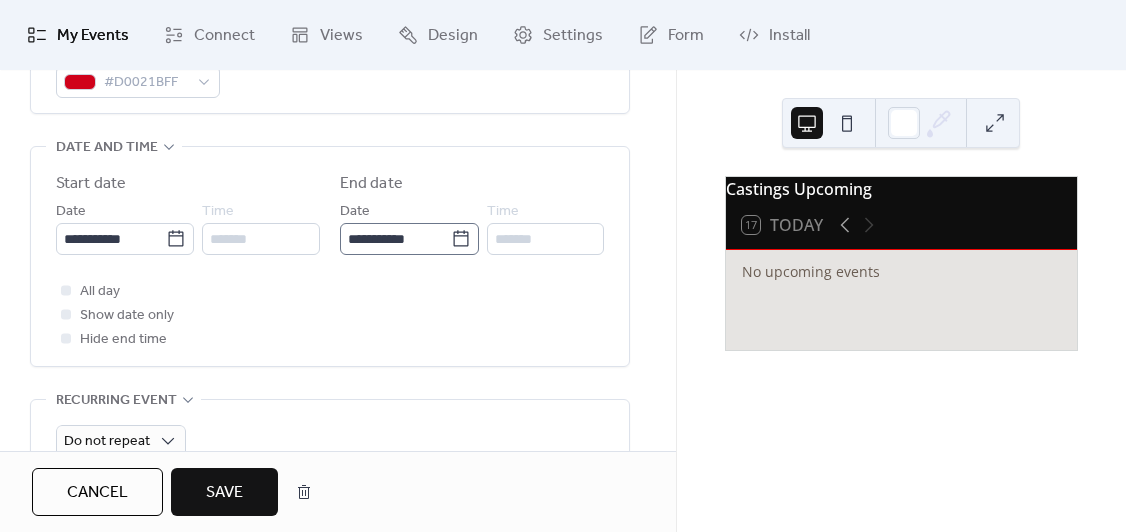 click 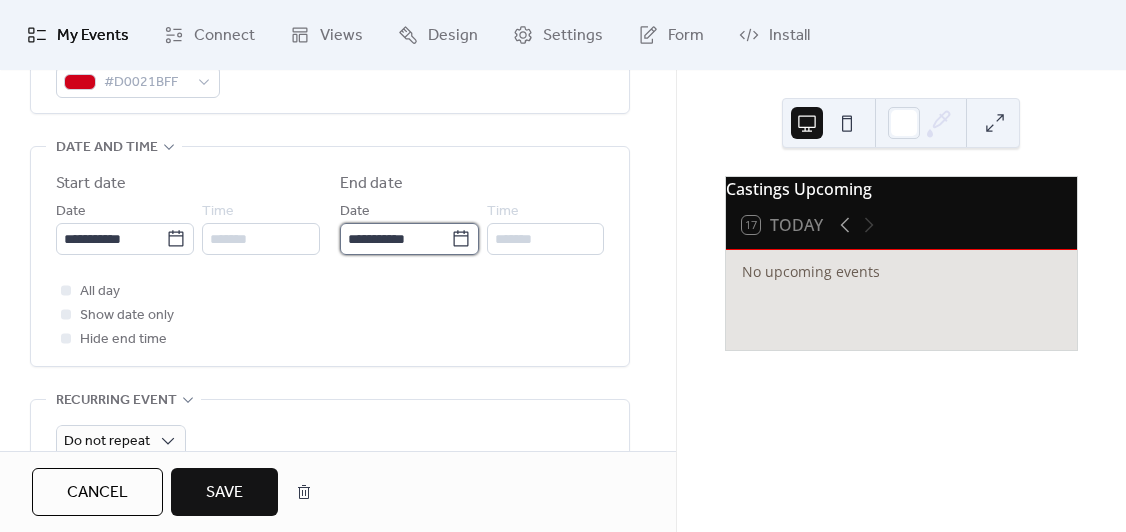 click on "**********" at bounding box center [395, 239] 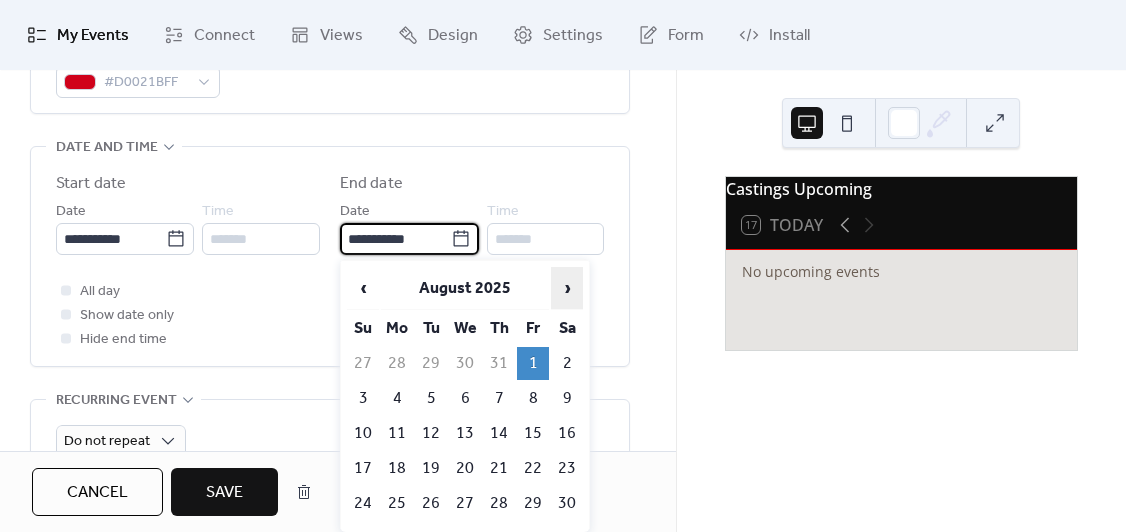click on "›" at bounding box center [567, 288] 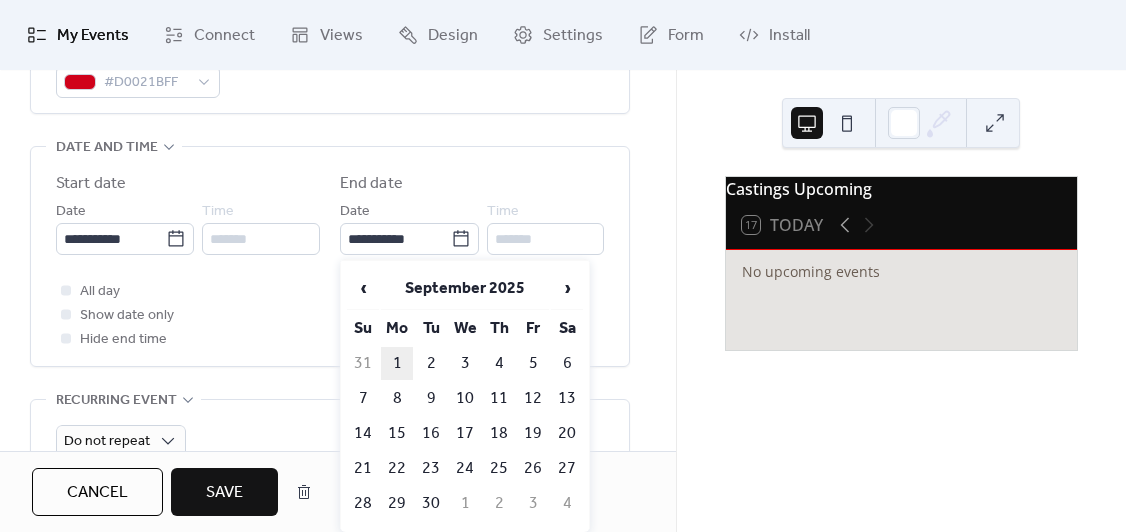 click on "1" at bounding box center (397, 363) 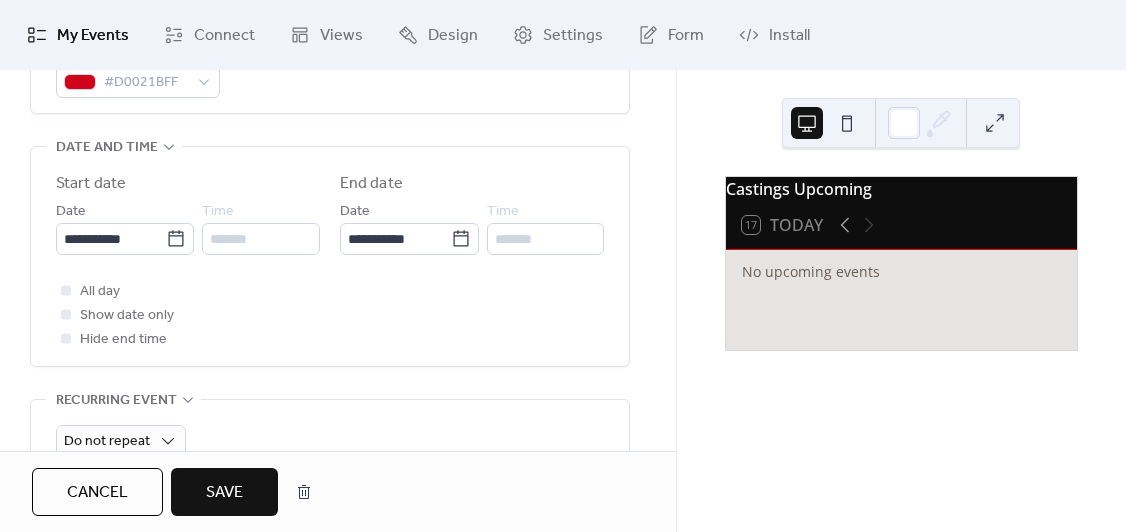 click on "All day Show date only Hide end time" at bounding box center [330, 315] 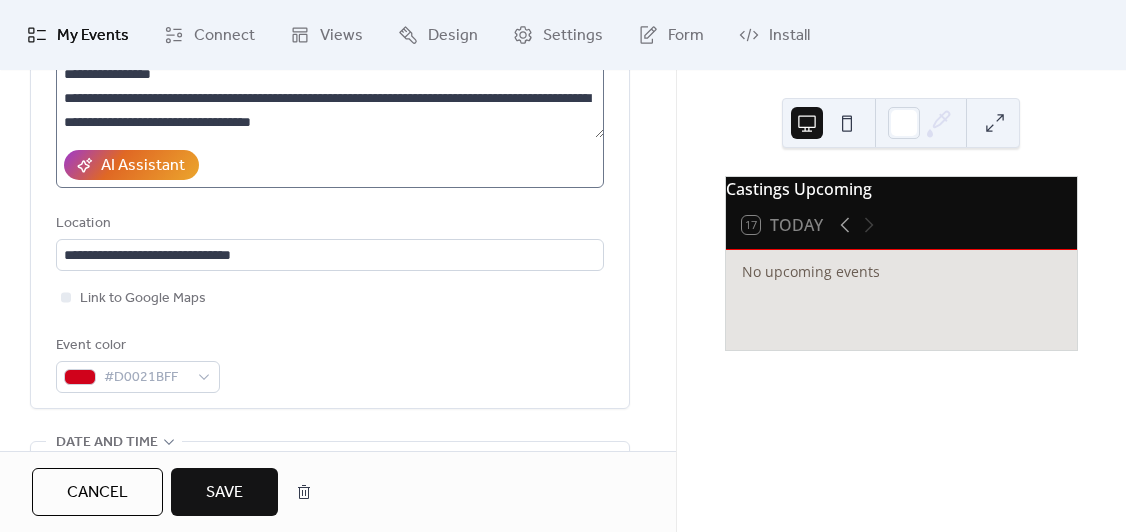 scroll, scrollTop: 417, scrollLeft: 0, axis: vertical 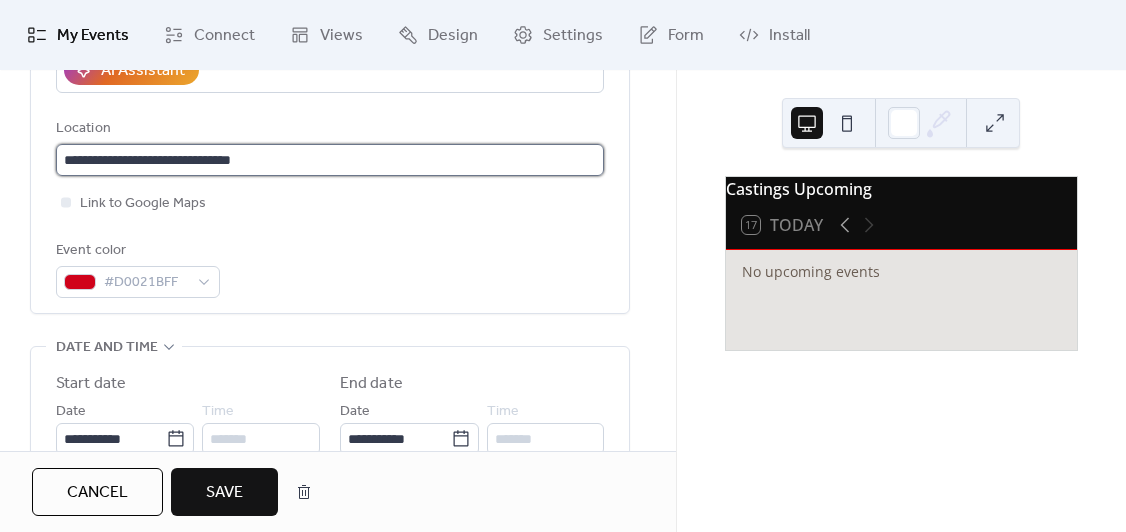 click on "**********" at bounding box center (330, 160) 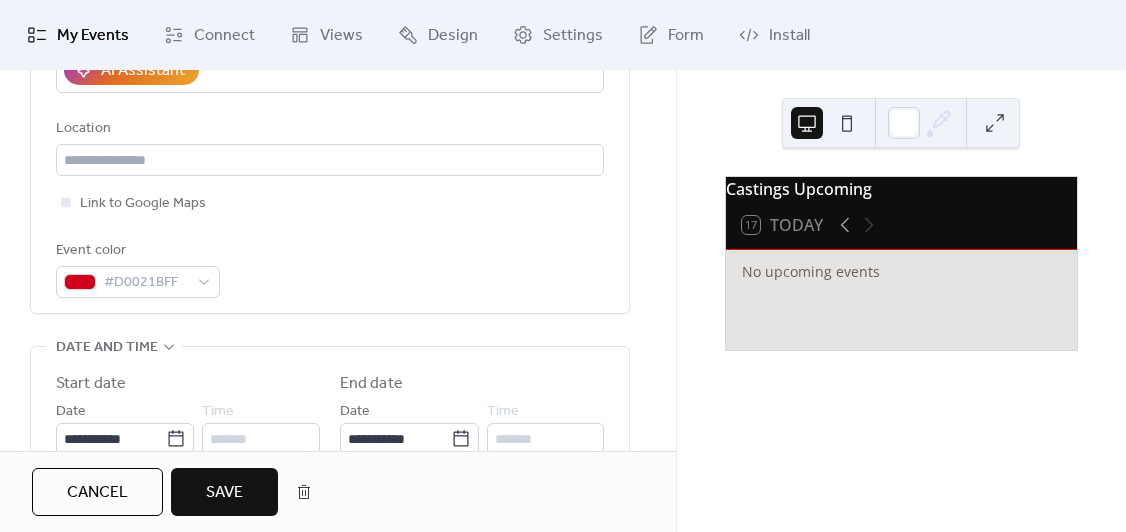 click on "**********" at bounding box center [330, 44] 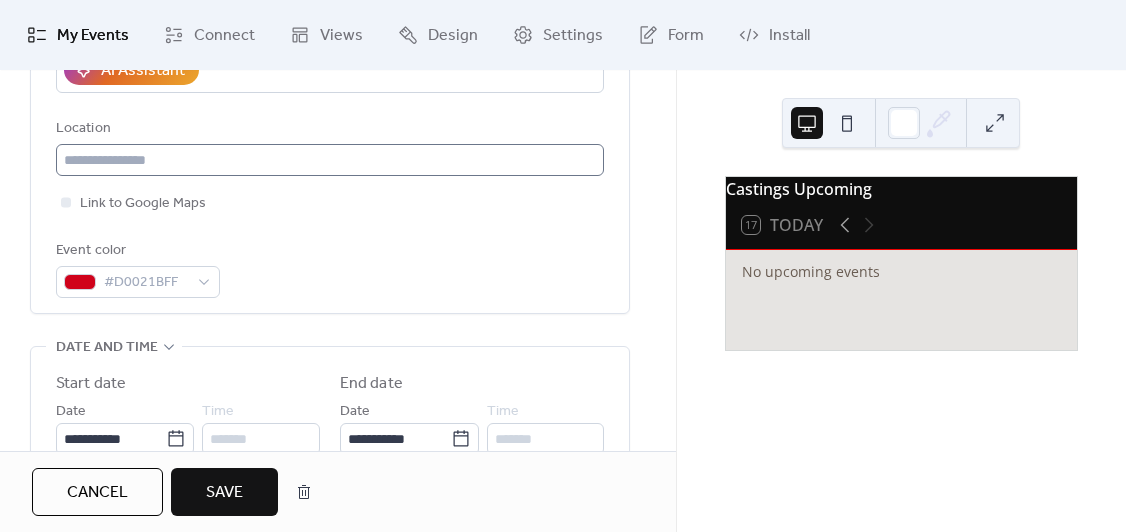 drag, startPoint x: 224, startPoint y: 181, endPoint x: 220, endPoint y: 165, distance: 16.492422 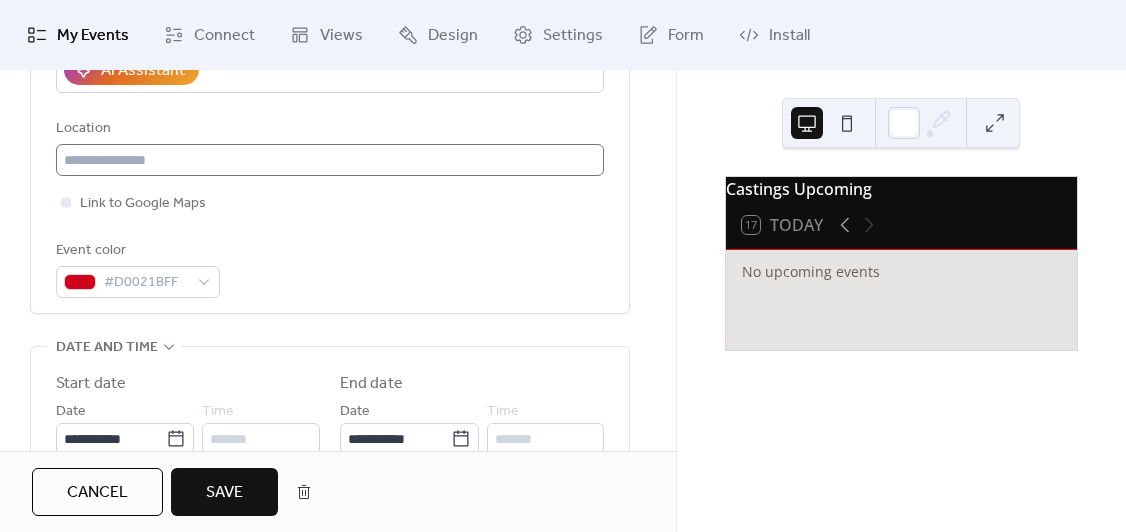 click on "**********" at bounding box center (330, 44) 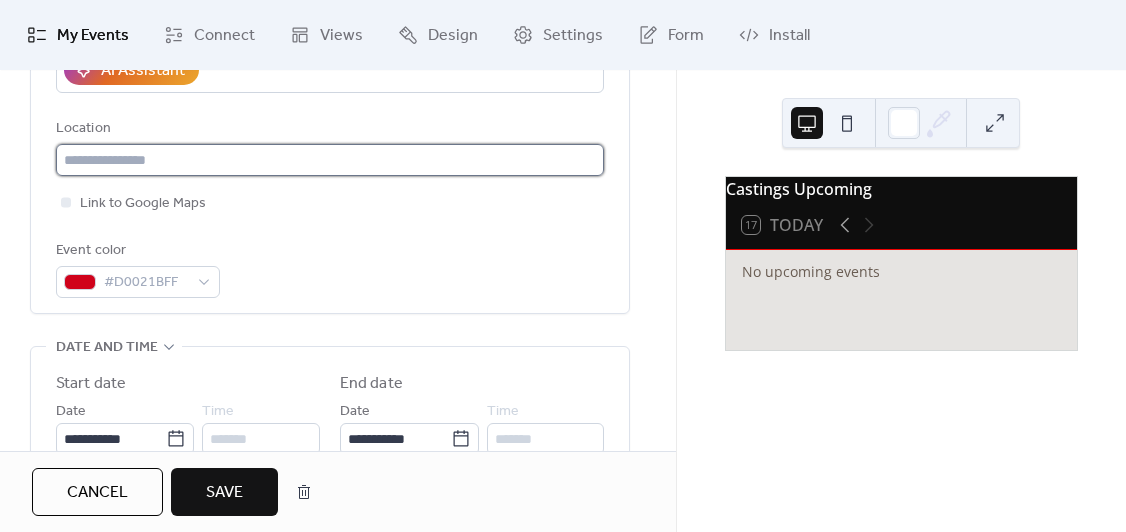 click at bounding box center (330, 160) 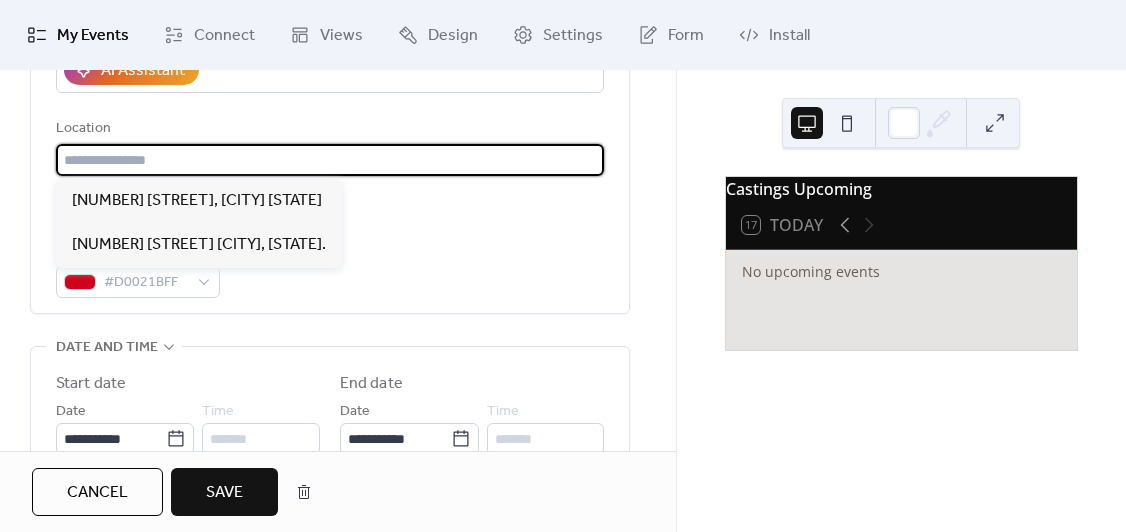 click at bounding box center [330, 160] 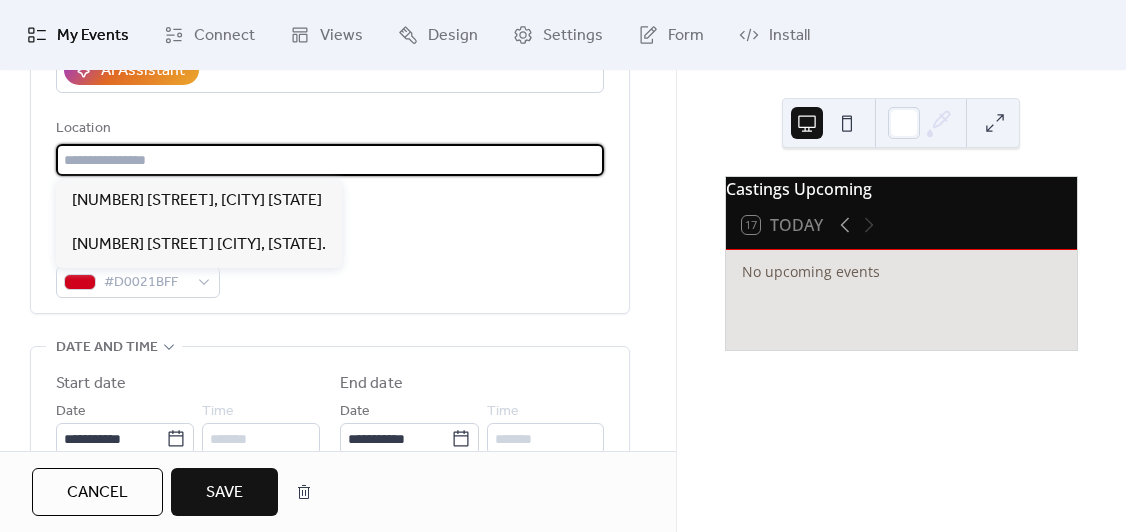 click at bounding box center [330, 160] 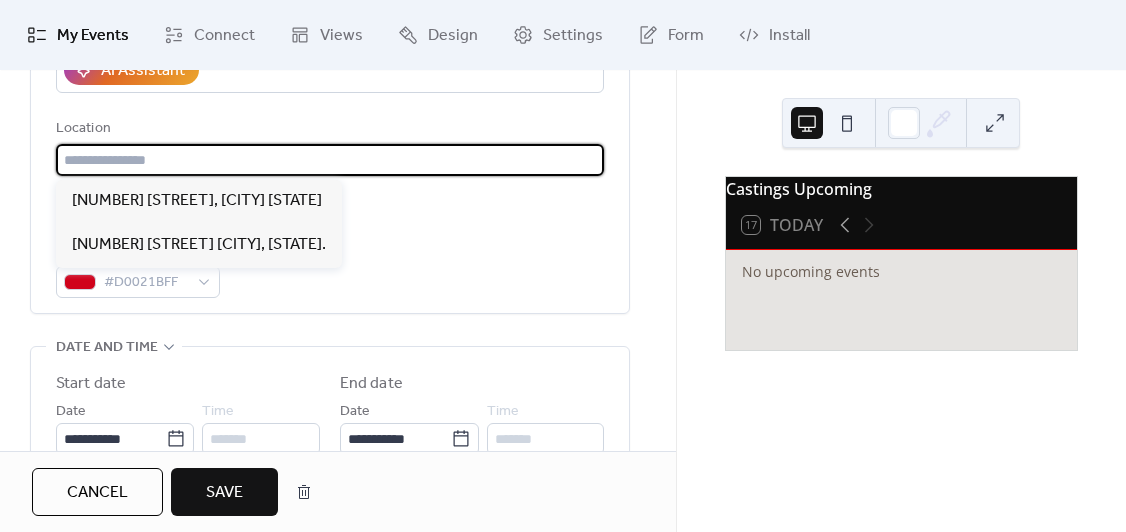 paste on "**********" 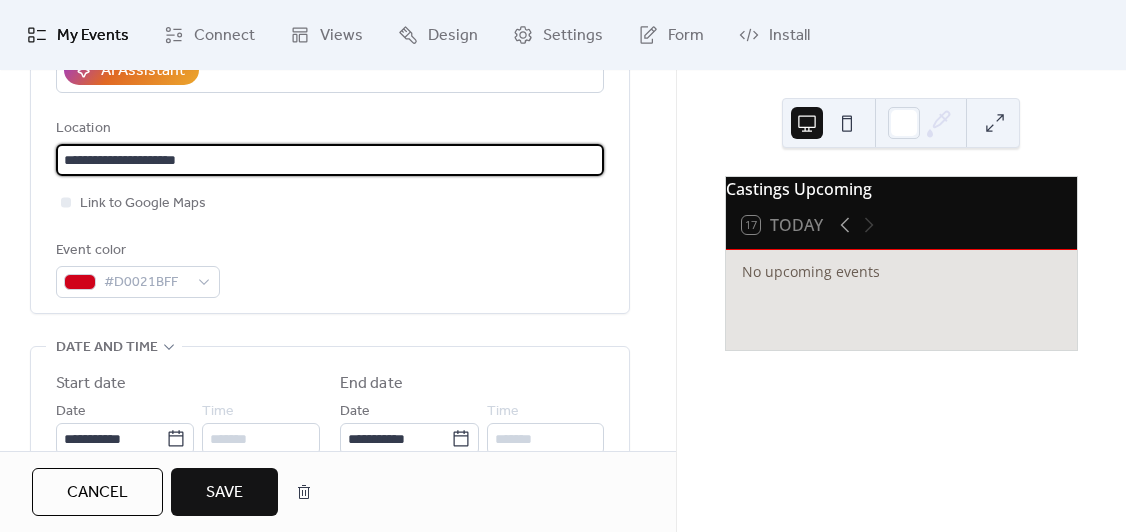 paste on "**********" 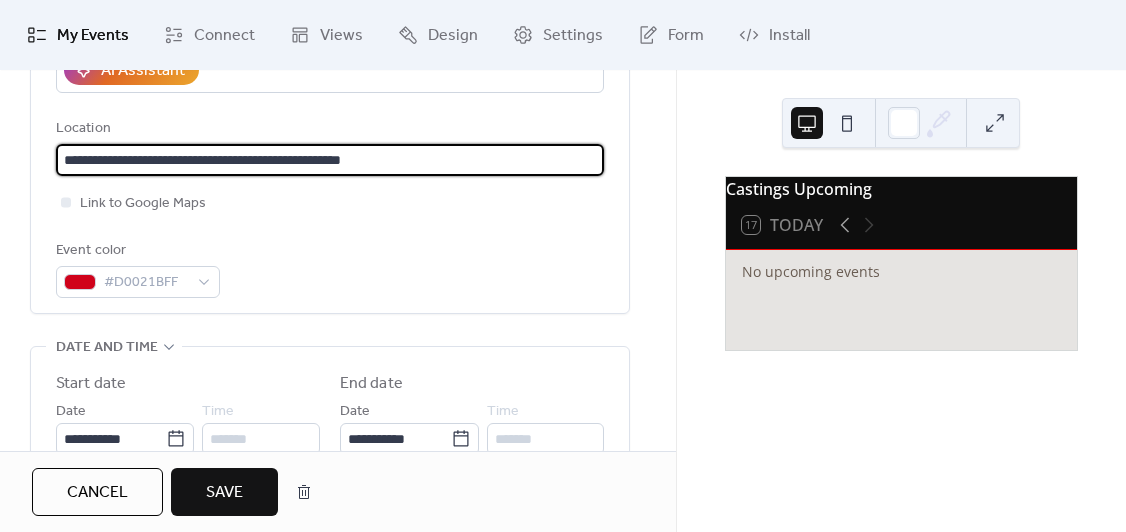 type on "**********" 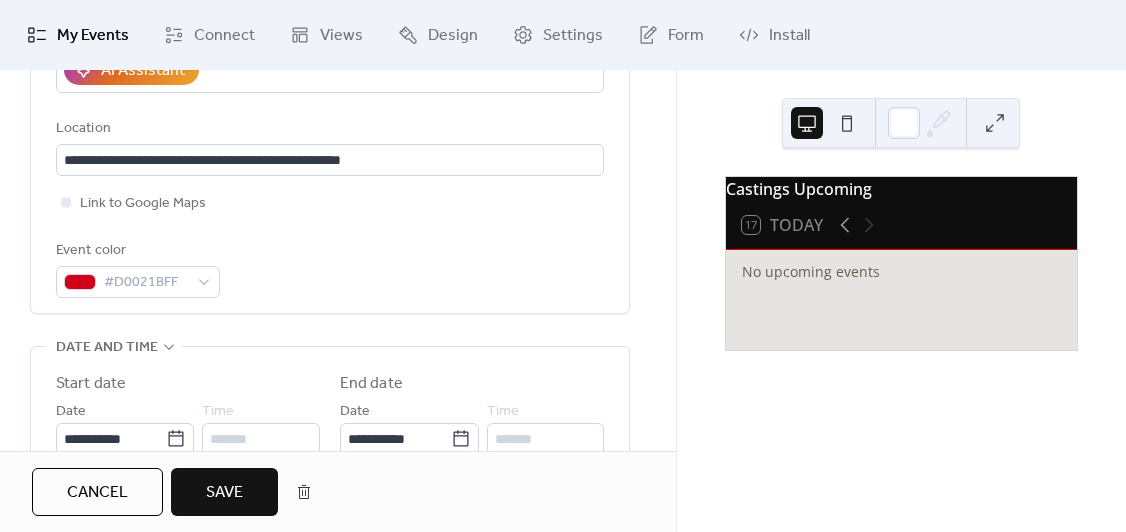 click on "Link to Google Maps" at bounding box center [330, 203] 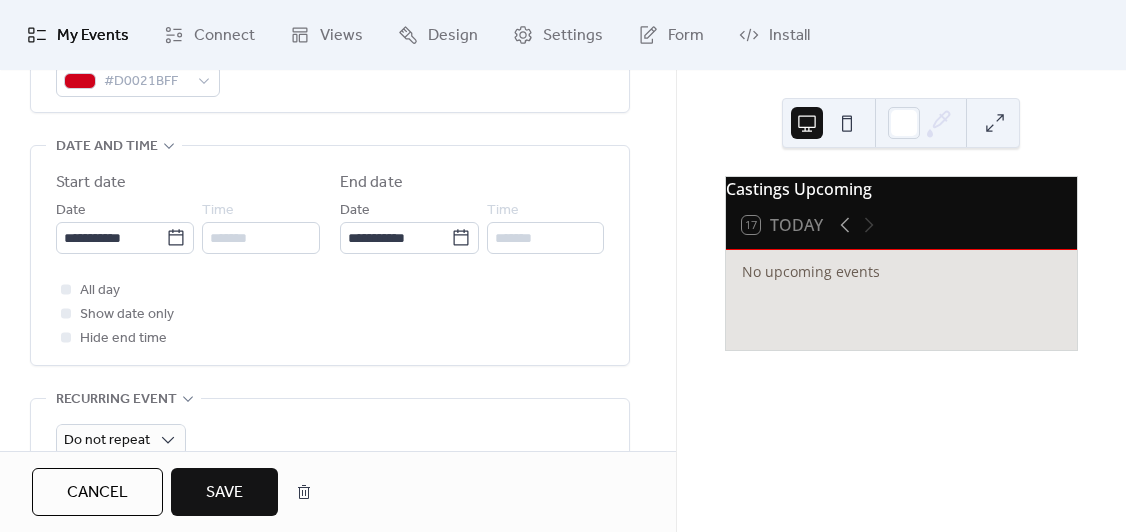 scroll, scrollTop: 717, scrollLeft: 0, axis: vertical 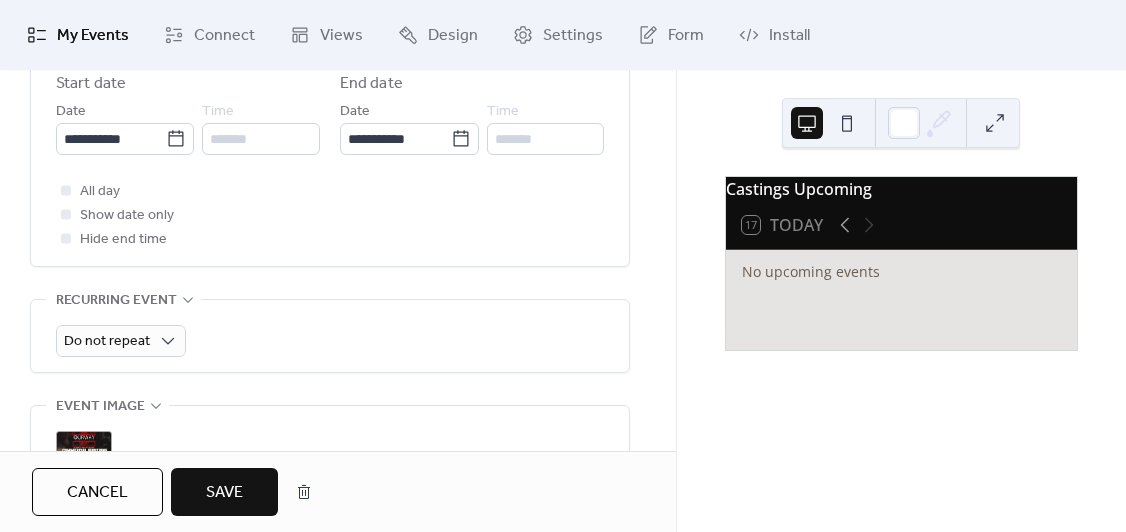 click on "Save" at bounding box center [224, 493] 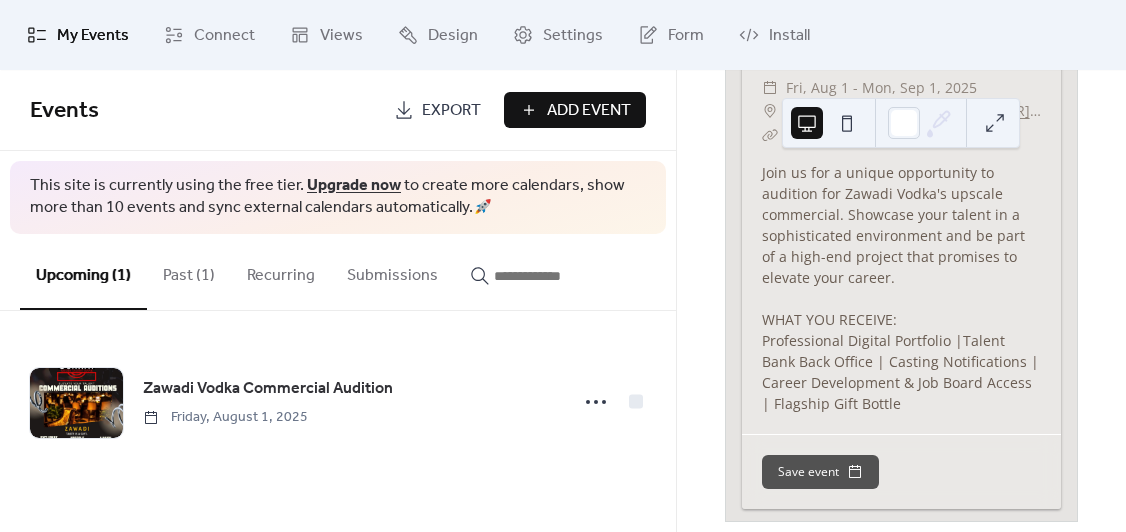 scroll, scrollTop: 300, scrollLeft: 0, axis: vertical 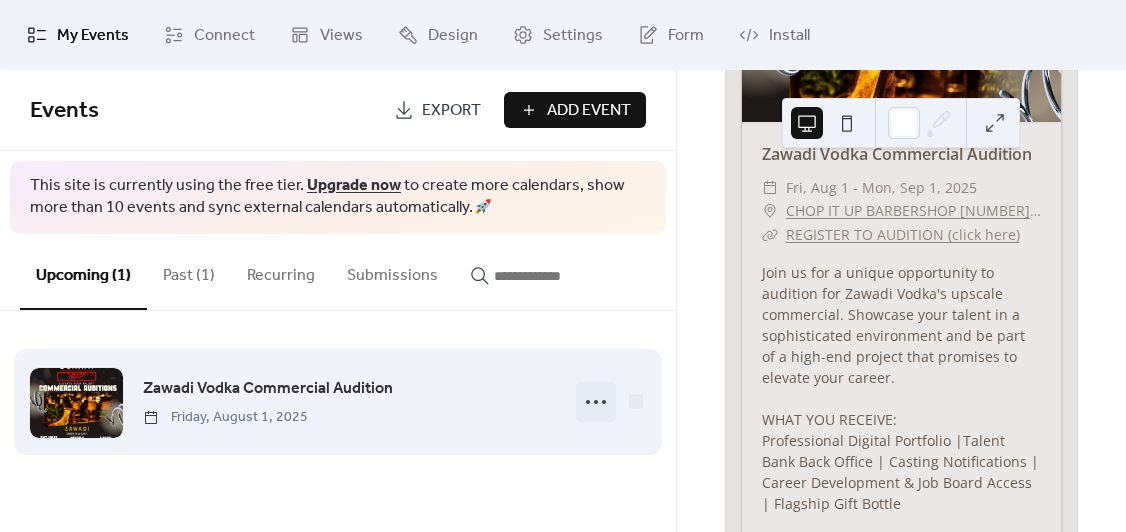 click 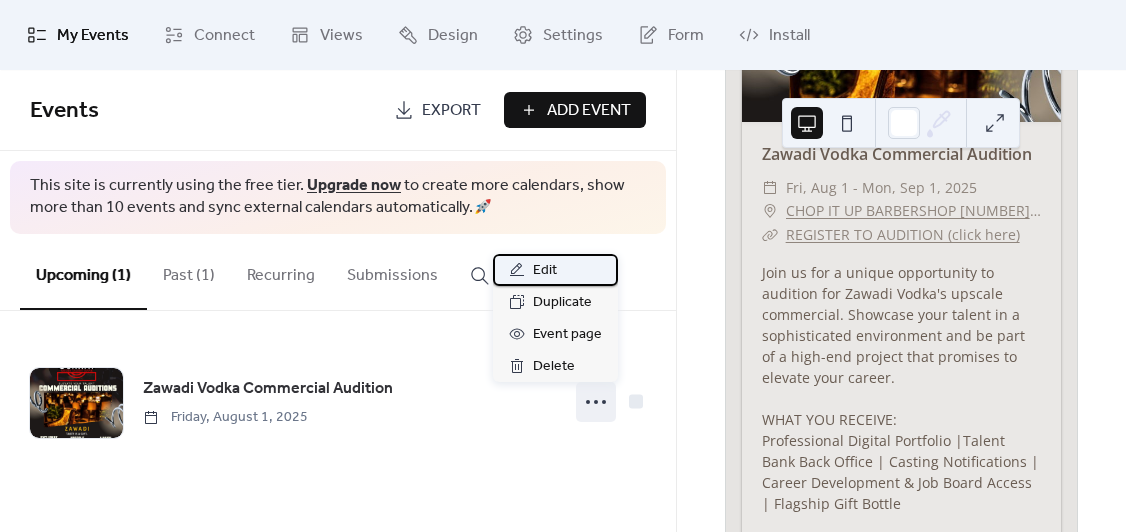 click on "Edit" at bounding box center [545, 271] 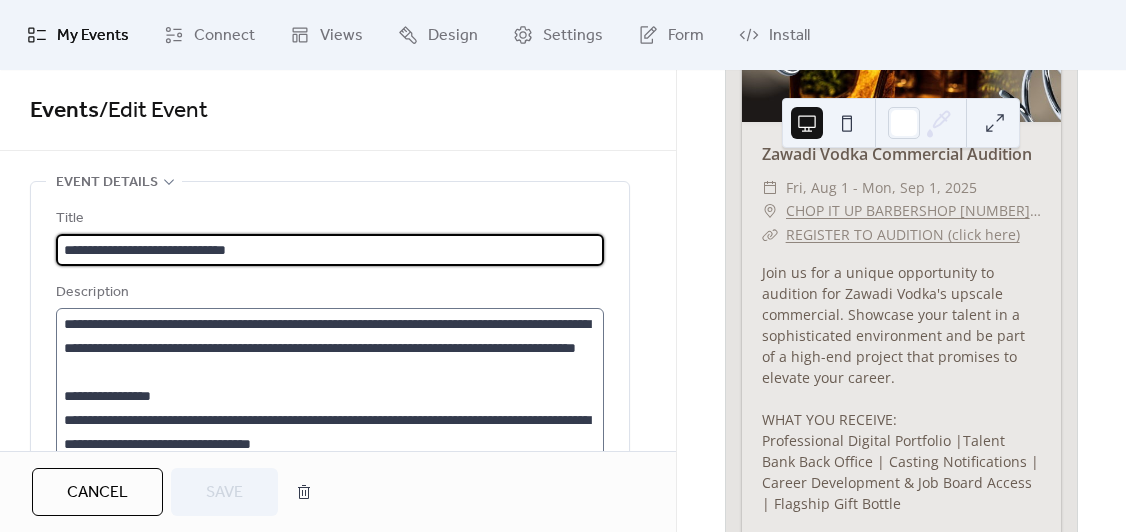 scroll, scrollTop: 24, scrollLeft: 0, axis: vertical 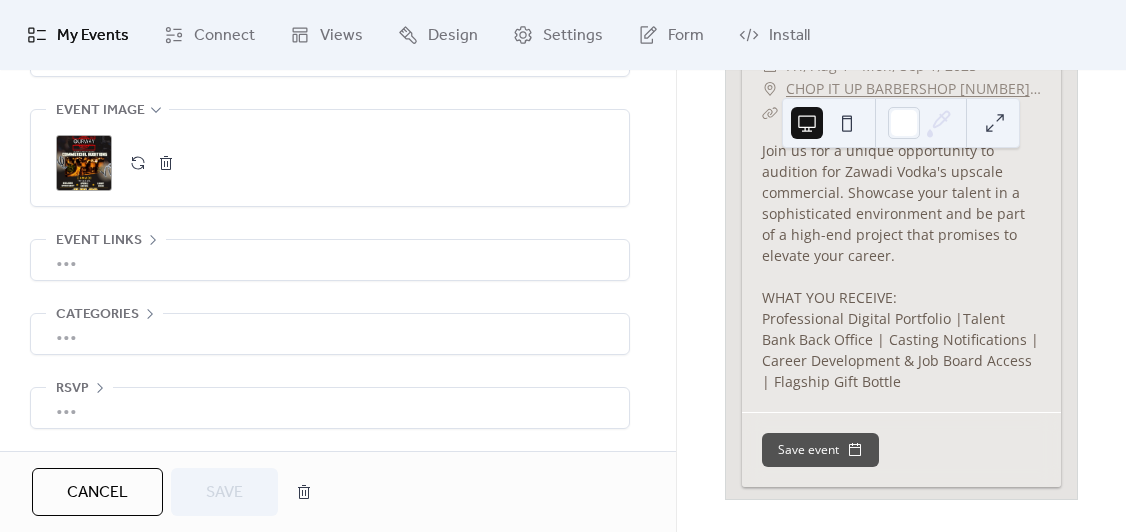 click on "Event links" at bounding box center [99, 241] 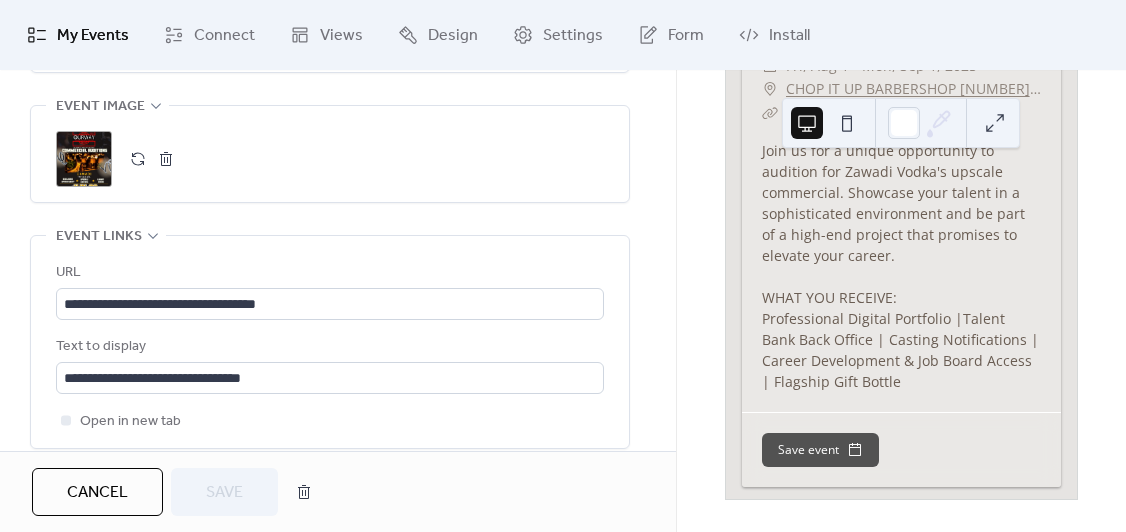 scroll, scrollTop: 1017, scrollLeft: 0, axis: vertical 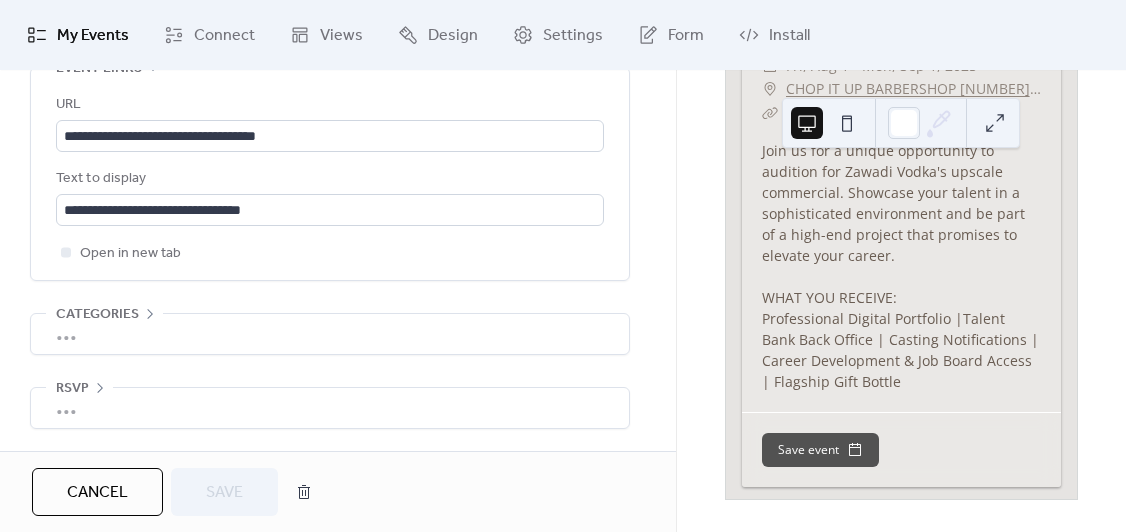 click 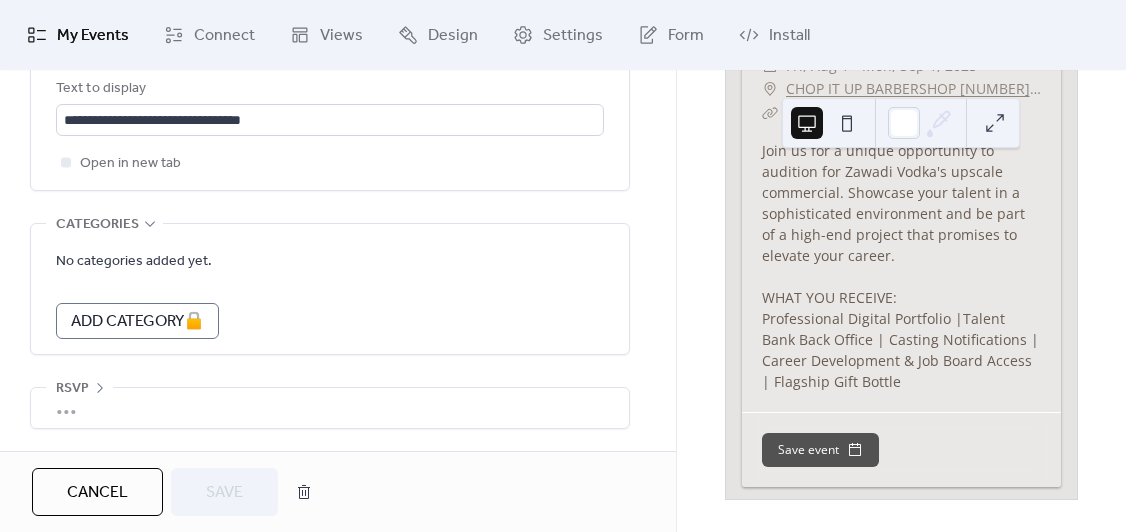 click 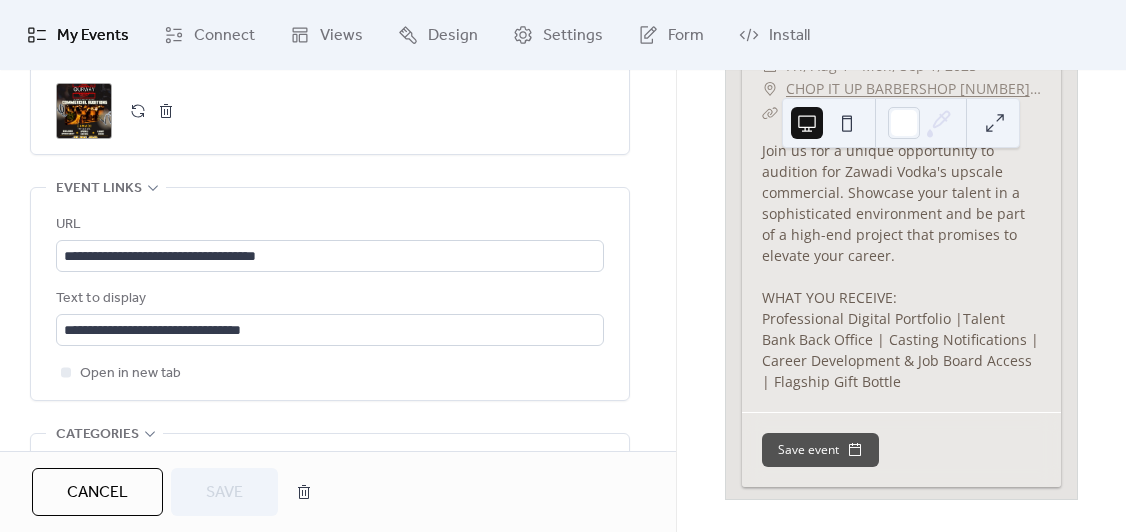 scroll, scrollTop: 1051, scrollLeft: 0, axis: vertical 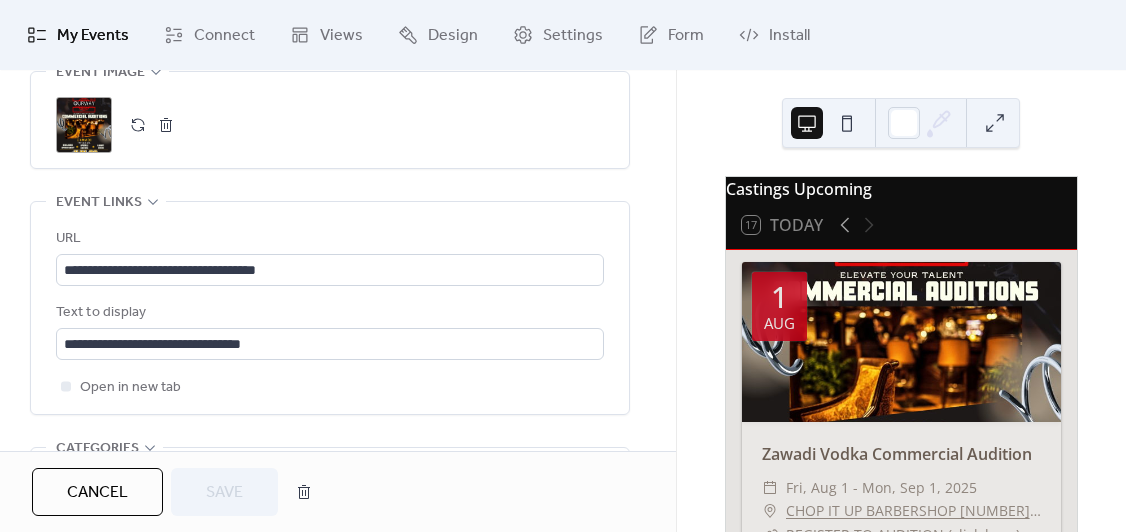 click at bounding box center [138, 125] 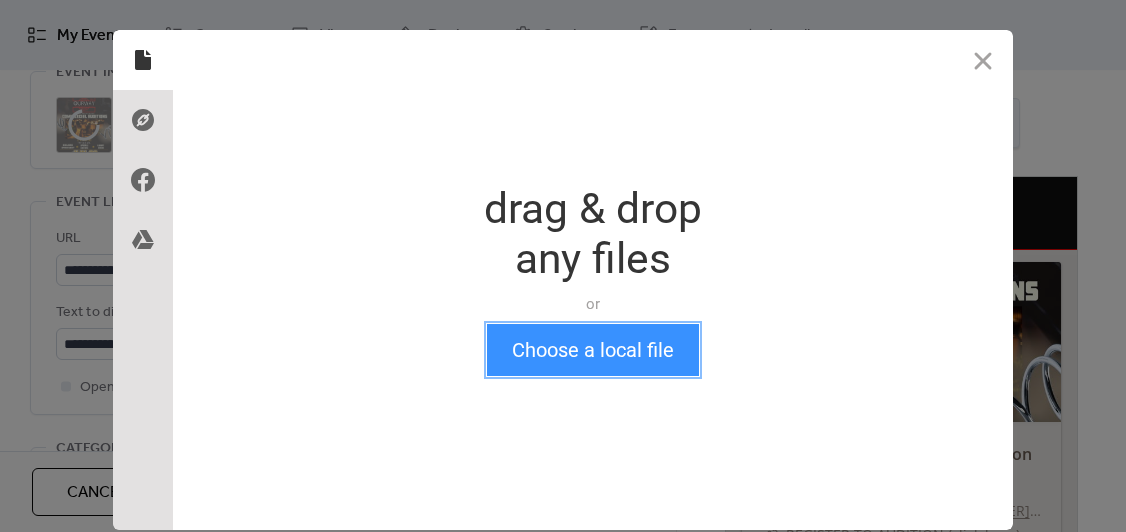 click on "Choose a local file" at bounding box center (593, 350) 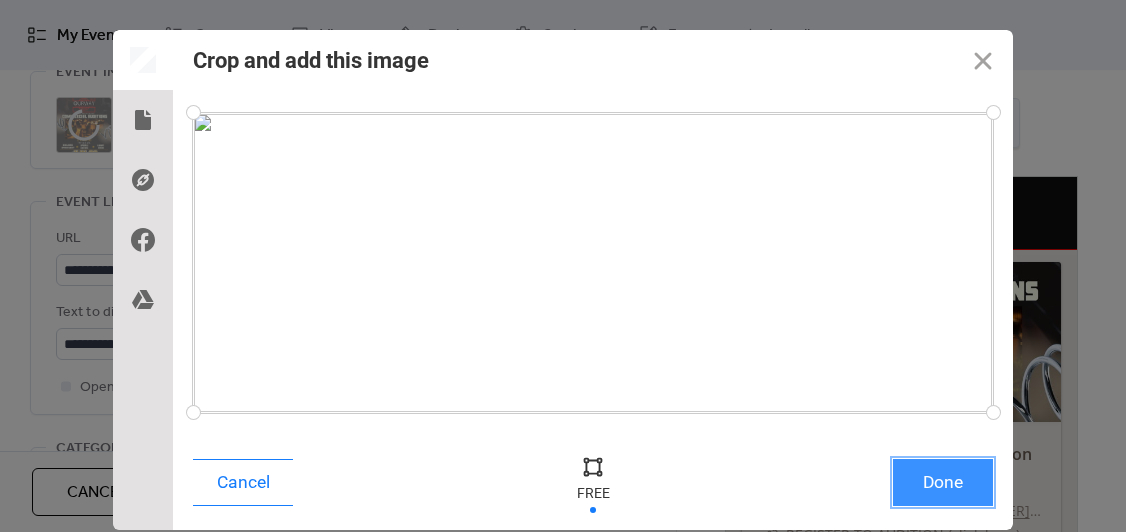 click on "Done" at bounding box center [943, 482] 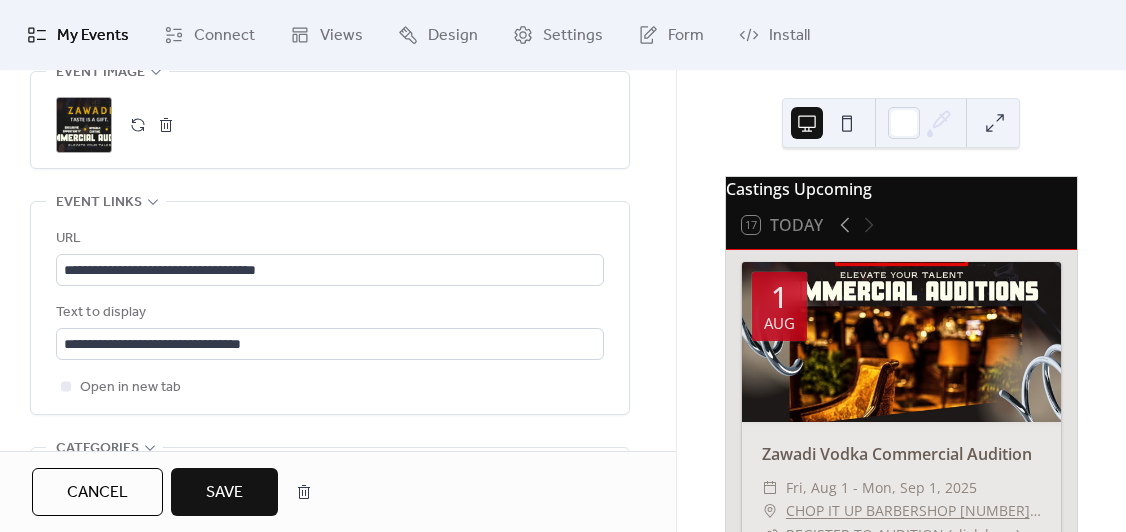 click on "Save" at bounding box center [224, 493] 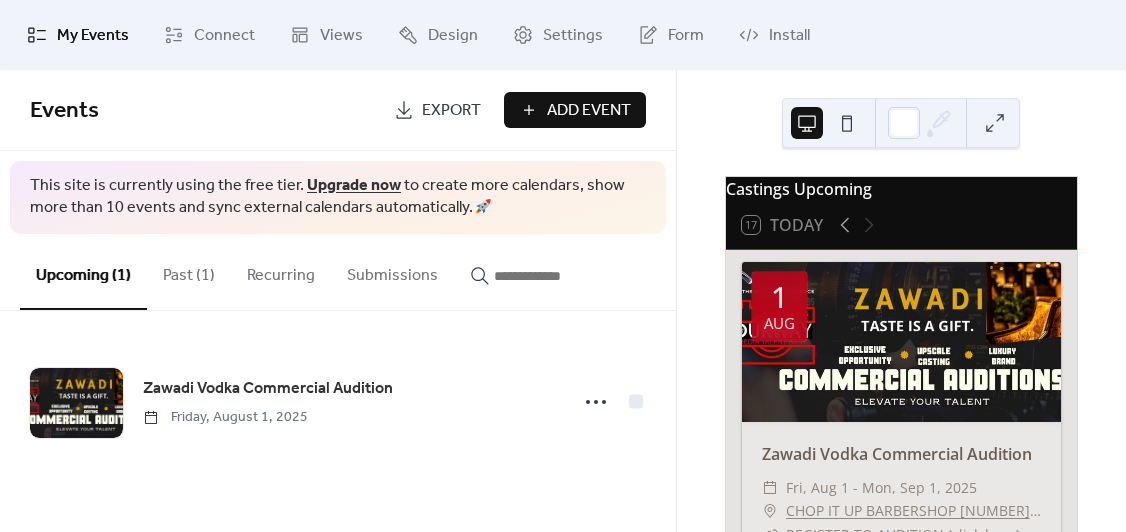 click on "Castings Upcoming 17 Today 1 Aug Zawadi Vodka Commercial Audition ​ Fri, Aug 1 - Mon, Sep 1, 2025 ​ [NUMBER] [STREET], [CITY], [STATE] ​ REGISTER TO AUDITION (click here)   Join us for a unique opportunity to audition for Zawadi Vodka's upscale commercial. Showcase your talent in a sophisticated environment and be part of a high-end project that promises to elevate your career. WHAT YOU RECEIVE: Professional Digital Portfolio |Talent Bank Back Office | Casting Notifications | Career Development & Job Board Access | Flagship Gift Bottle Save event" at bounding box center [901, 301] 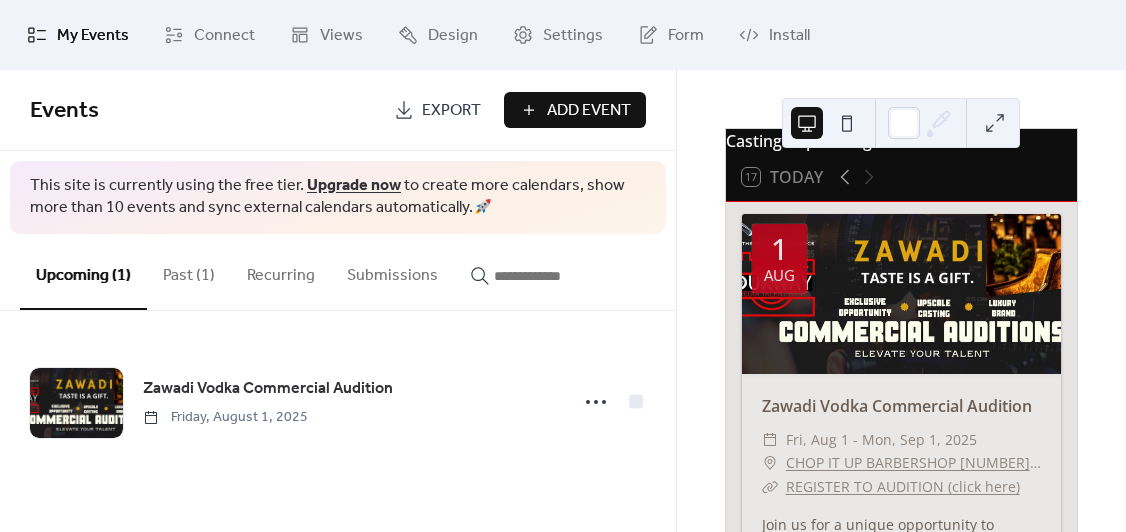 scroll, scrollTop: 0, scrollLeft: 0, axis: both 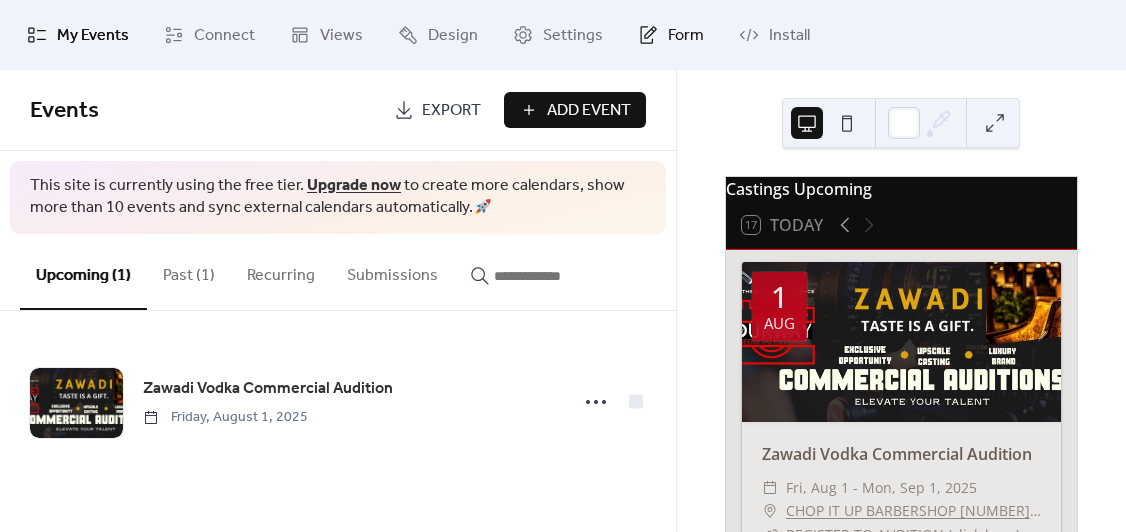 click on "Form" at bounding box center [686, 36] 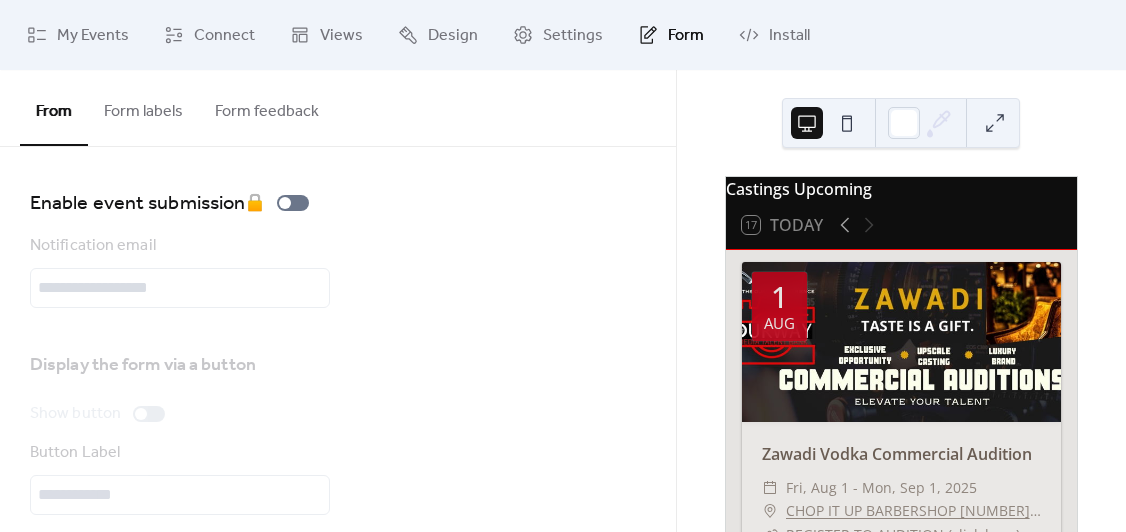 click on "Form labels" at bounding box center (143, 107) 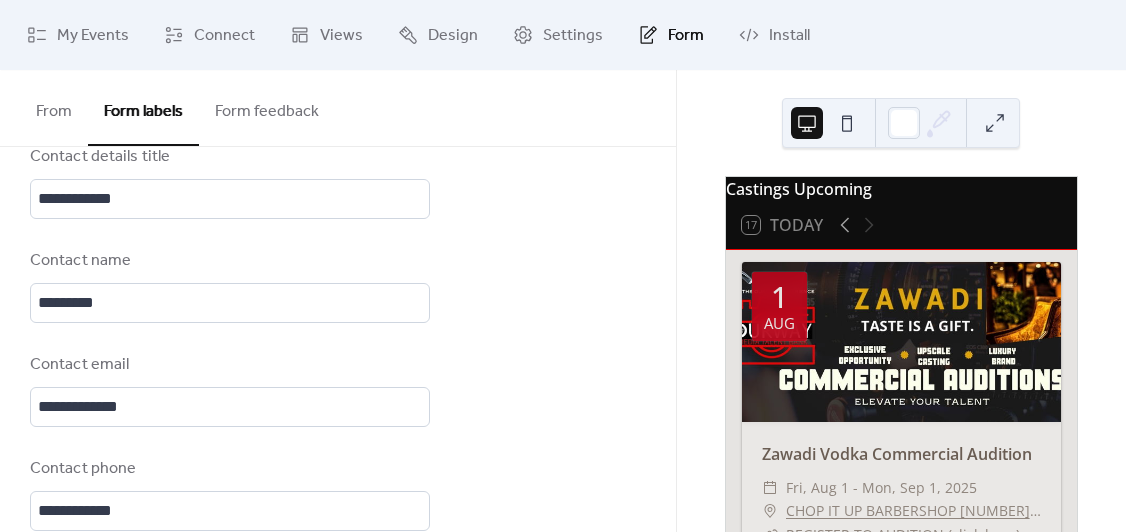 scroll, scrollTop: 0, scrollLeft: 0, axis: both 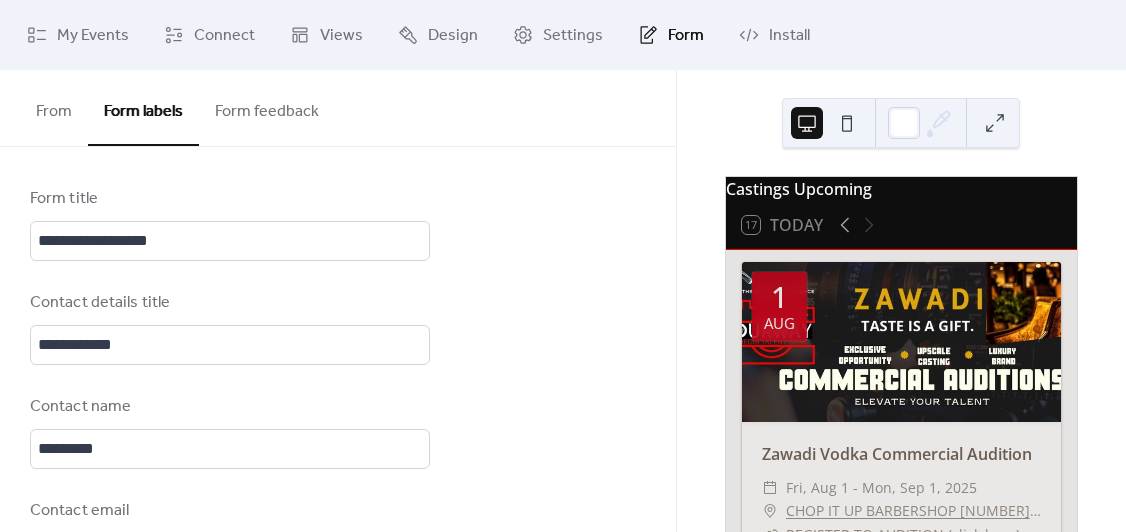 click on "From" at bounding box center (54, 107) 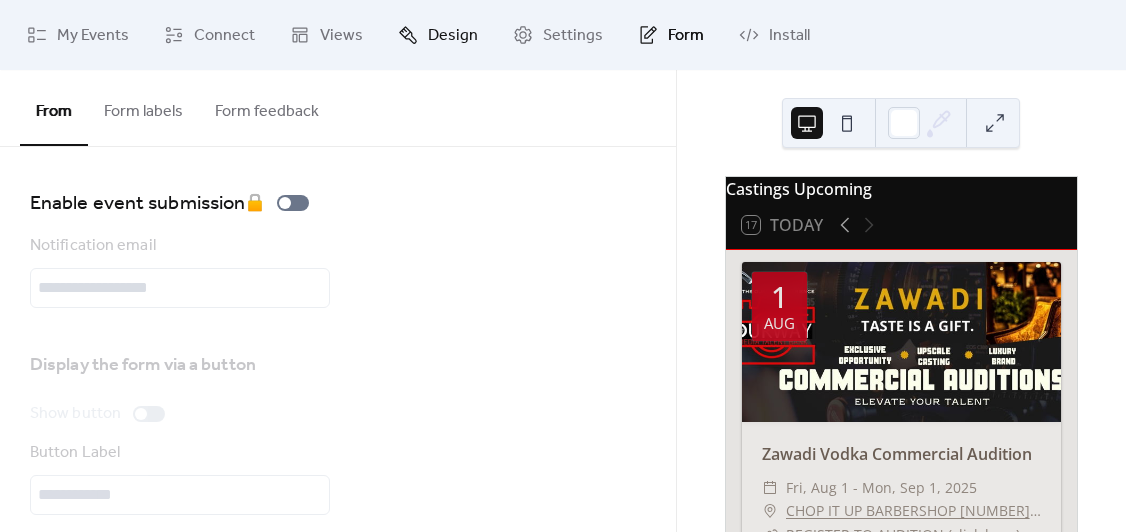 click on "Design" at bounding box center [453, 36] 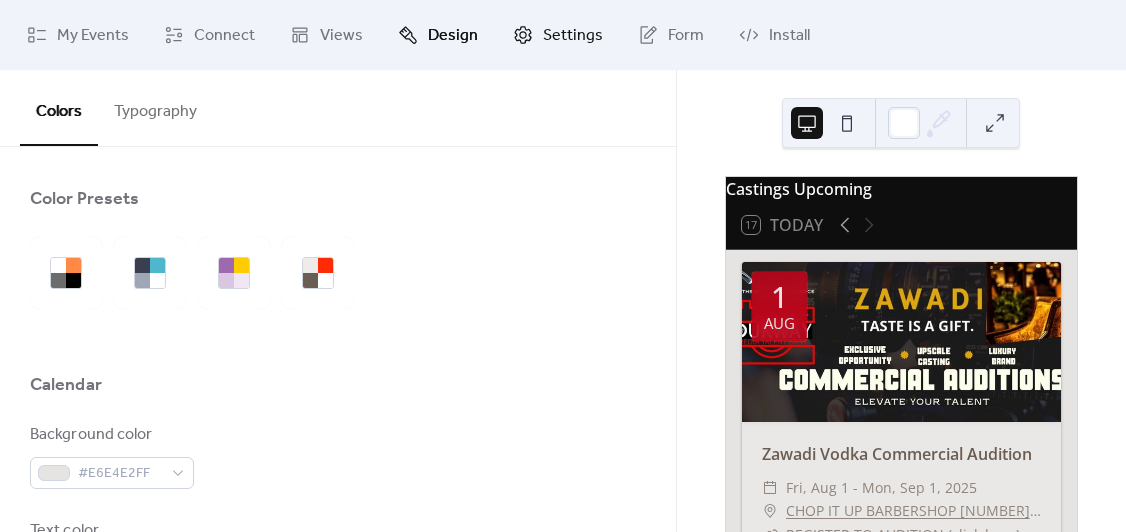 click on "Settings" at bounding box center [558, 35] 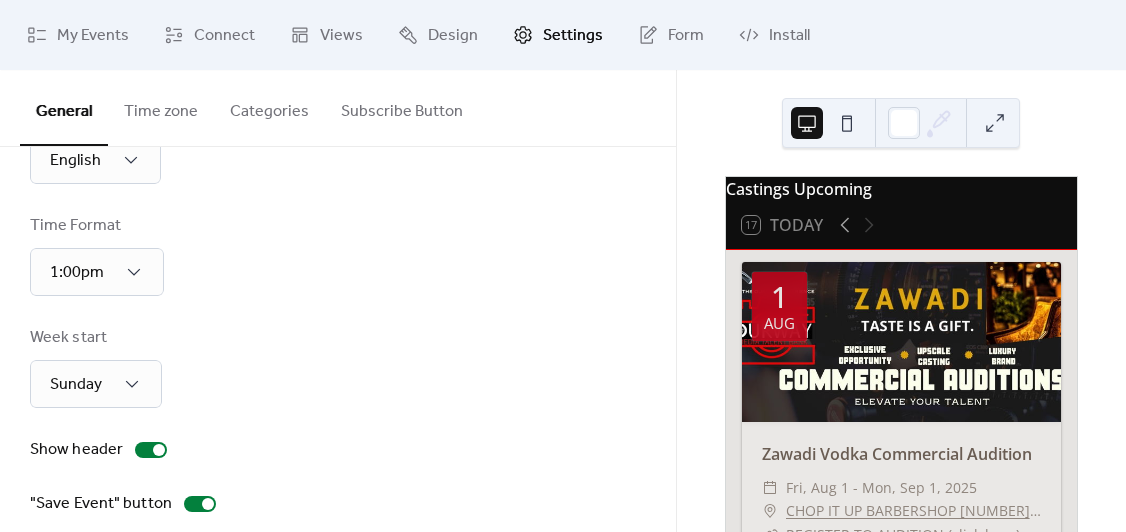 scroll, scrollTop: 52, scrollLeft: 0, axis: vertical 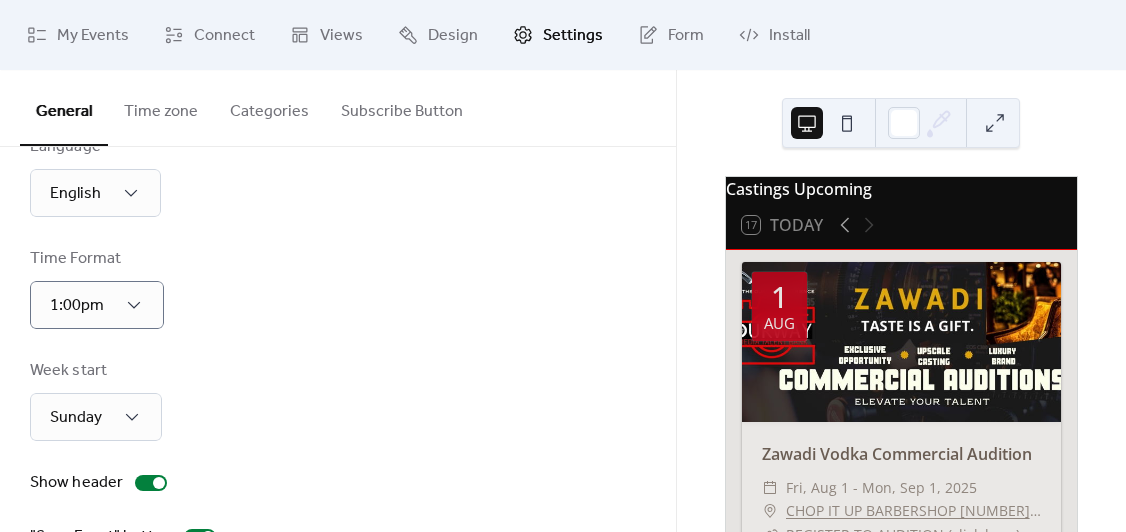 click on "Week start Sunday" at bounding box center (338, 400) 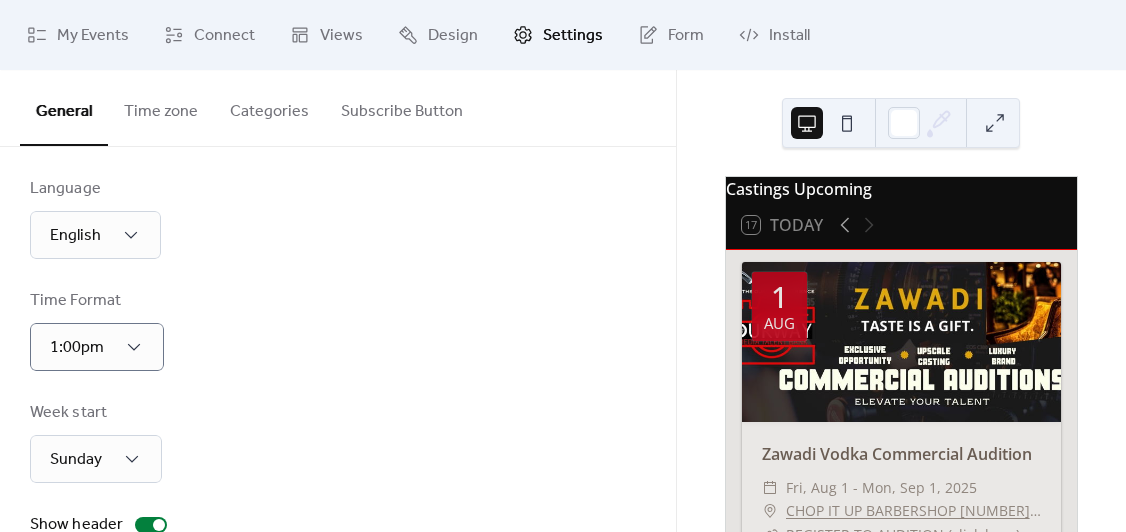 scroll, scrollTop: 0, scrollLeft: 0, axis: both 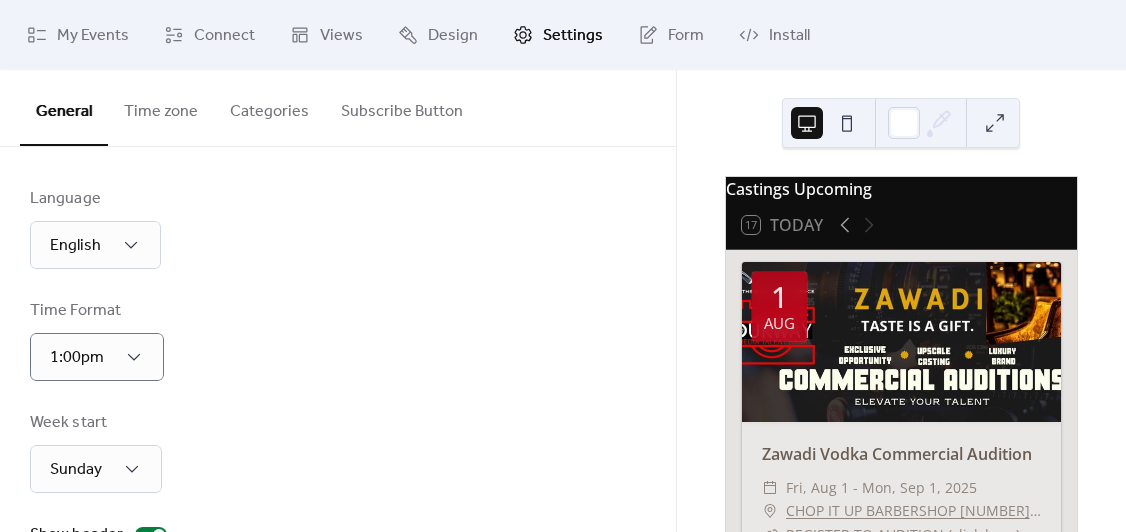 click on "Time zone" at bounding box center [161, 107] 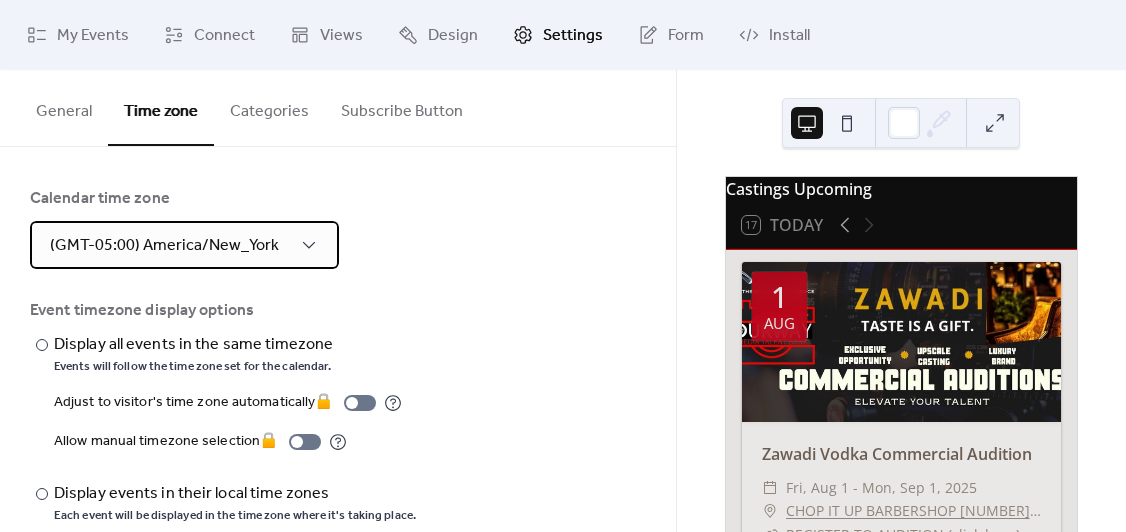 click on "(GMT-05:00) America/New_York" at bounding box center [184, 245] 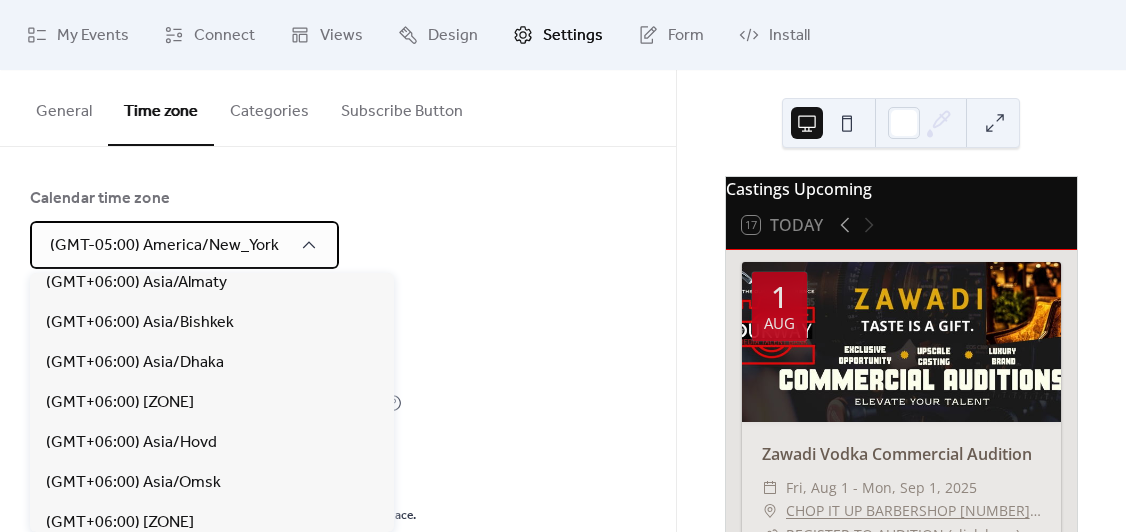 scroll, scrollTop: 7500, scrollLeft: 0, axis: vertical 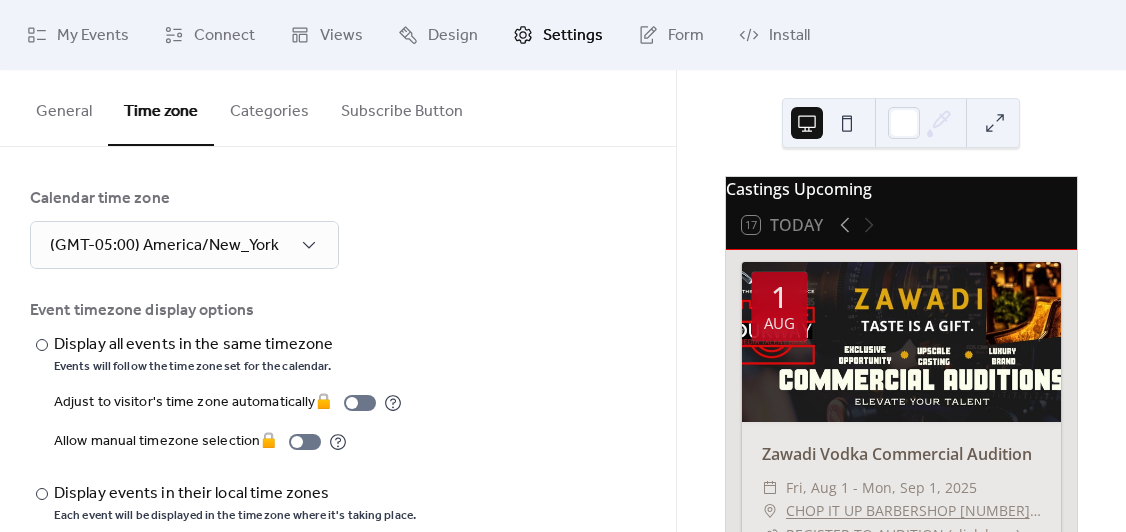 click on "Calendar time zone (GMT-05:00) America/New_York Event timezone display options ​ Display all events in same timezone Events will follow the time zone set for the calendar. Adjust to visitor's time zone automatically   🔒 Allow manual timezone selection  🔒 ​ Display events in their local time zones Each event will be displayed in the time zone where it's taking place." at bounding box center [338, 355] 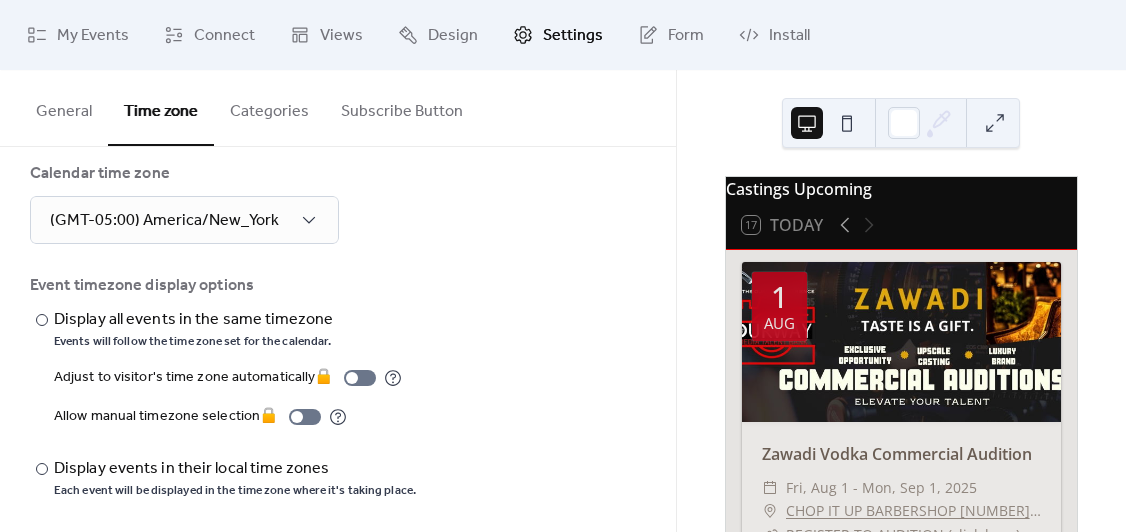 scroll, scrollTop: 32, scrollLeft: 0, axis: vertical 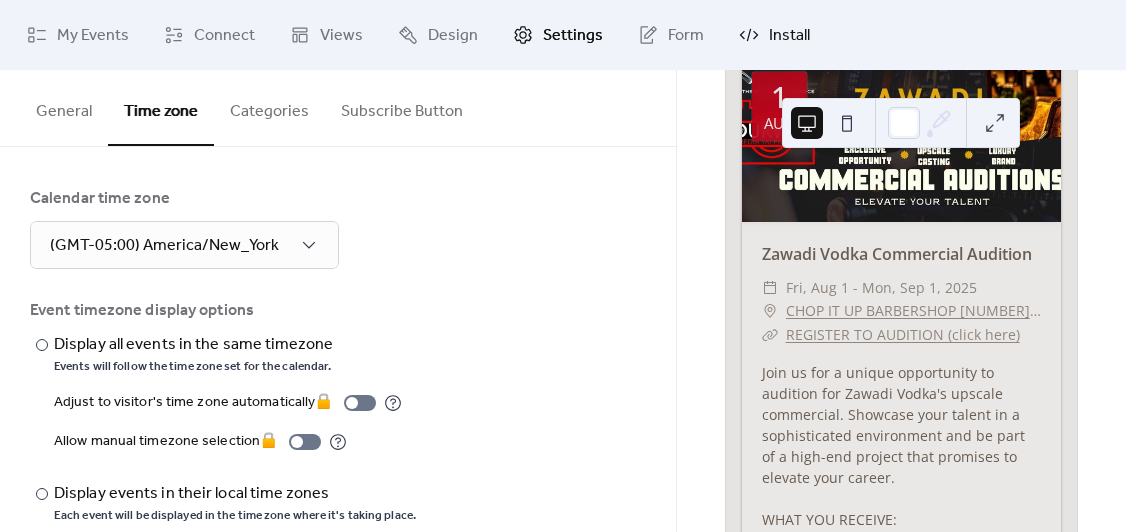 click 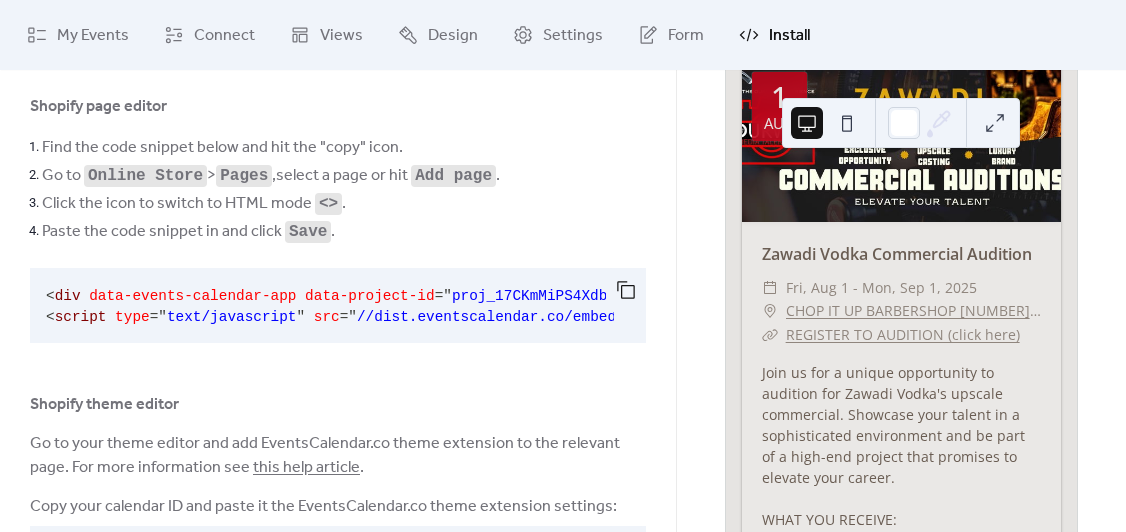 scroll, scrollTop: 205, scrollLeft: 0, axis: vertical 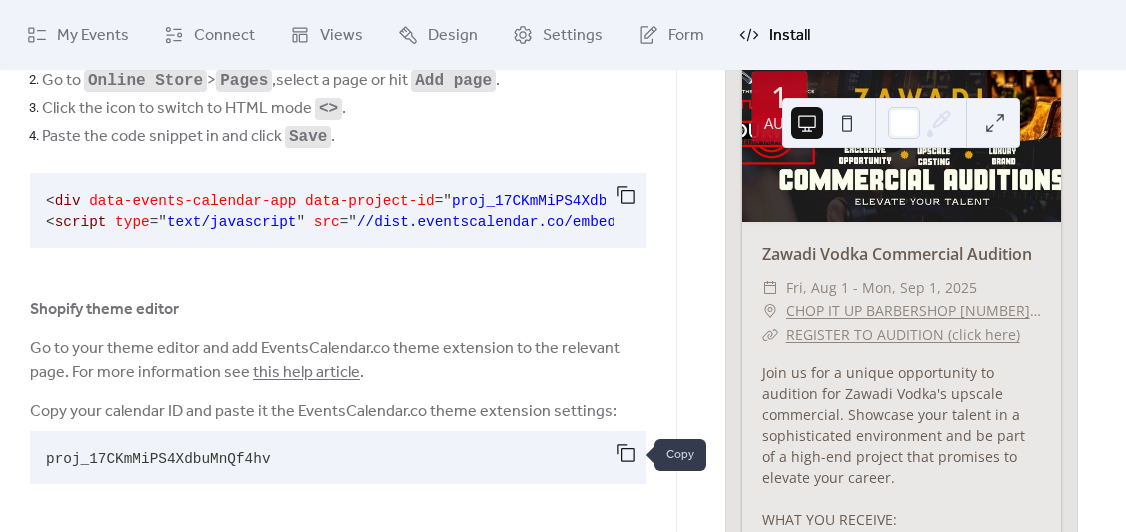 drag, startPoint x: 524, startPoint y: 260, endPoint x: 613, endPoint y: 450, distance: 209.81181 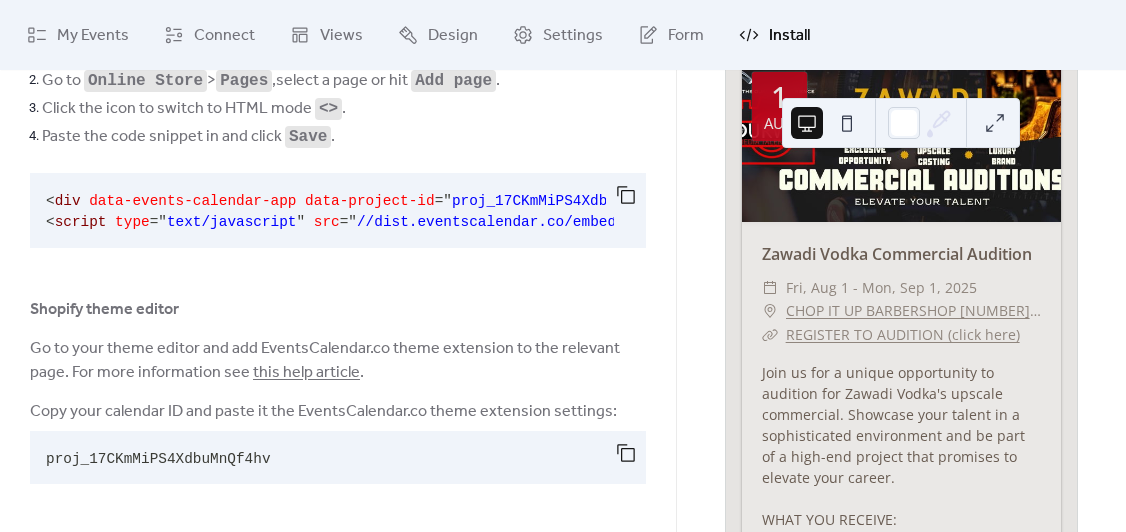 click on "//dist.eventscalendar.co/embed.js" at bounding box center (499, 222) 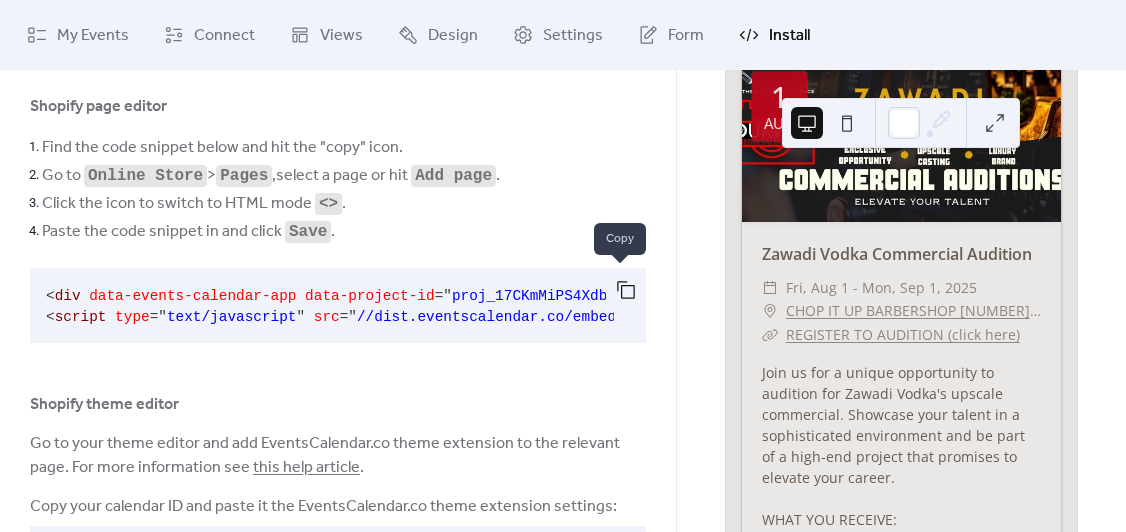 click at bounding box center [626, 290] 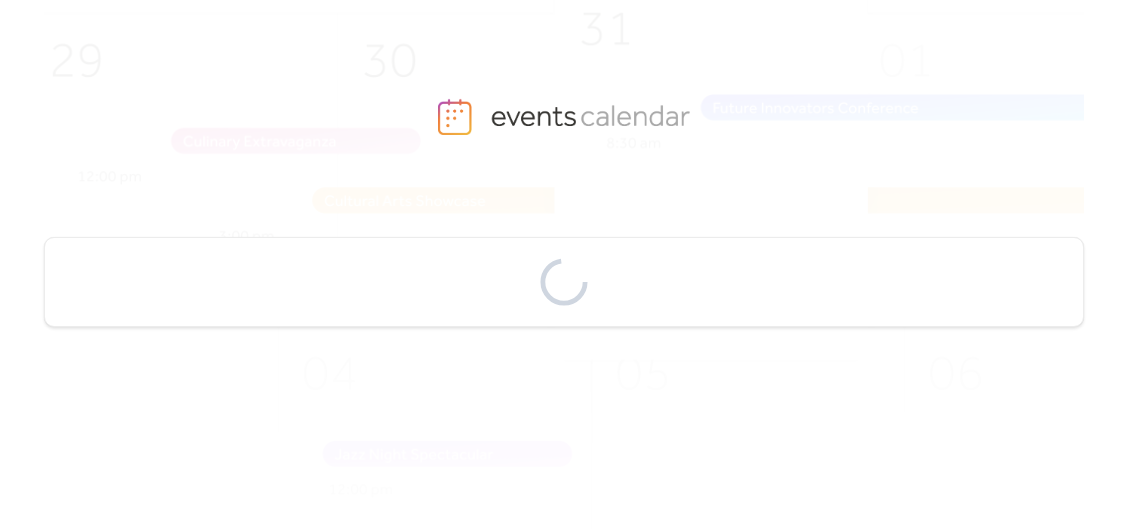 scroll, scrollTop: 0, scrollLeft: 0, axis: both 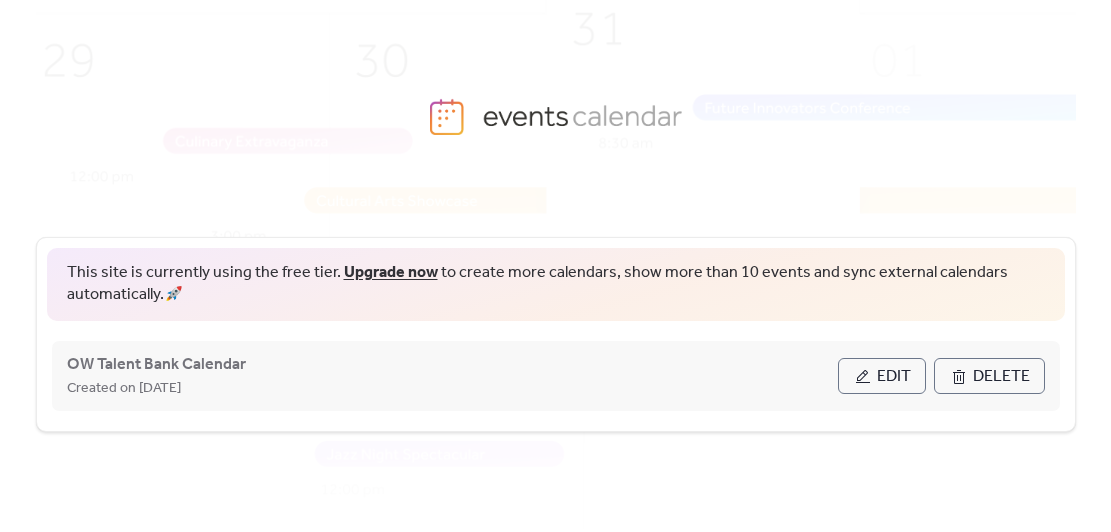click on "Edit" at bounding box center (894, 377) 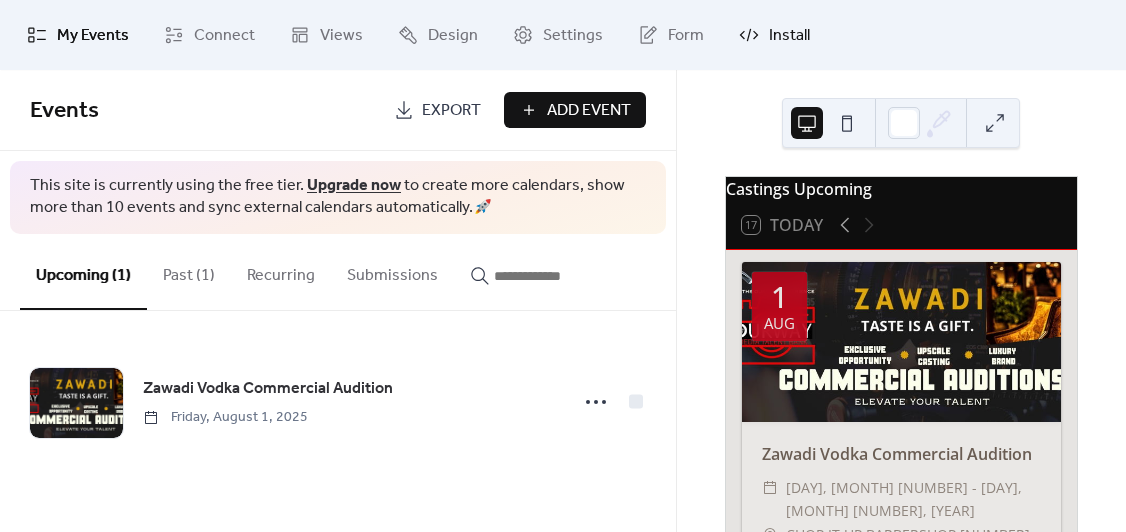 click on "Install" at bounding box center [789, 36] 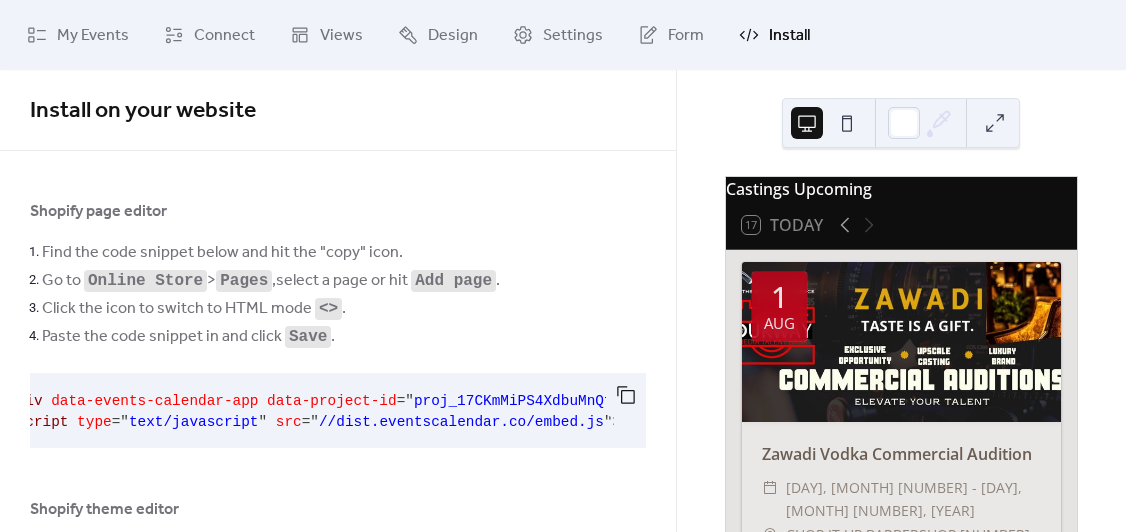 scroll, scrollTop: 0, scrollLeft: 0, axis: both 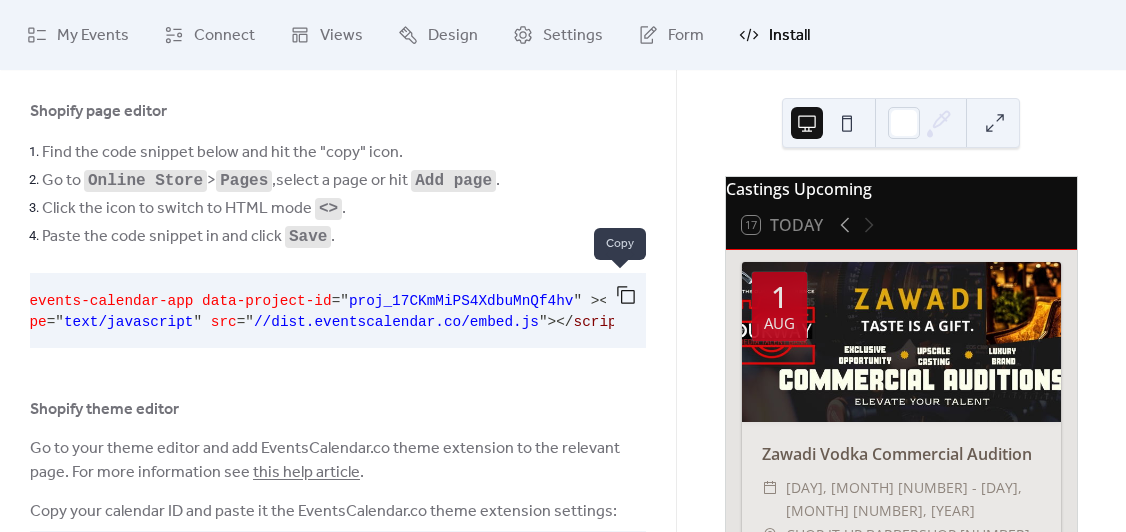 click at bounding box center [626, 295] 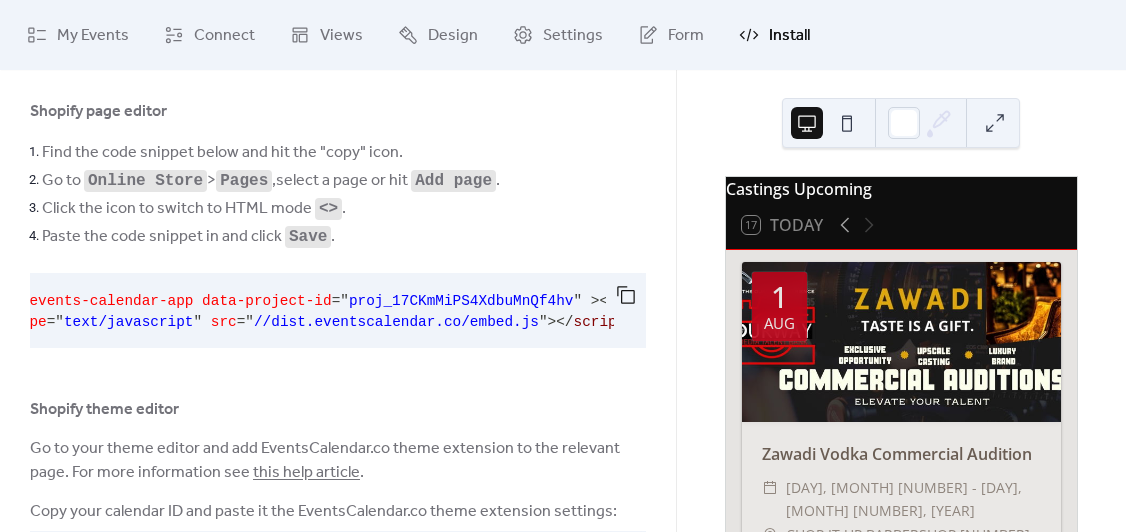 scroll, scrollTop: 0, scrollLeft: 0, axis: both 